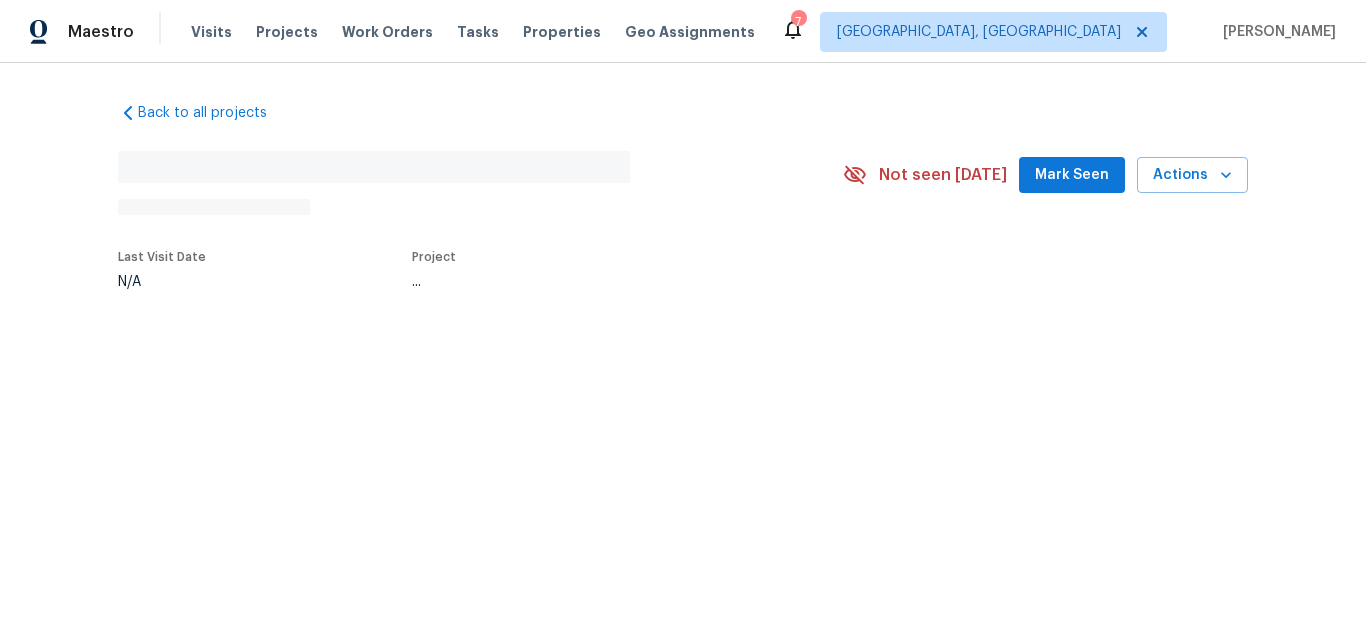 scroll, scrollTop: 0, scrollLeft: 0, axis: both 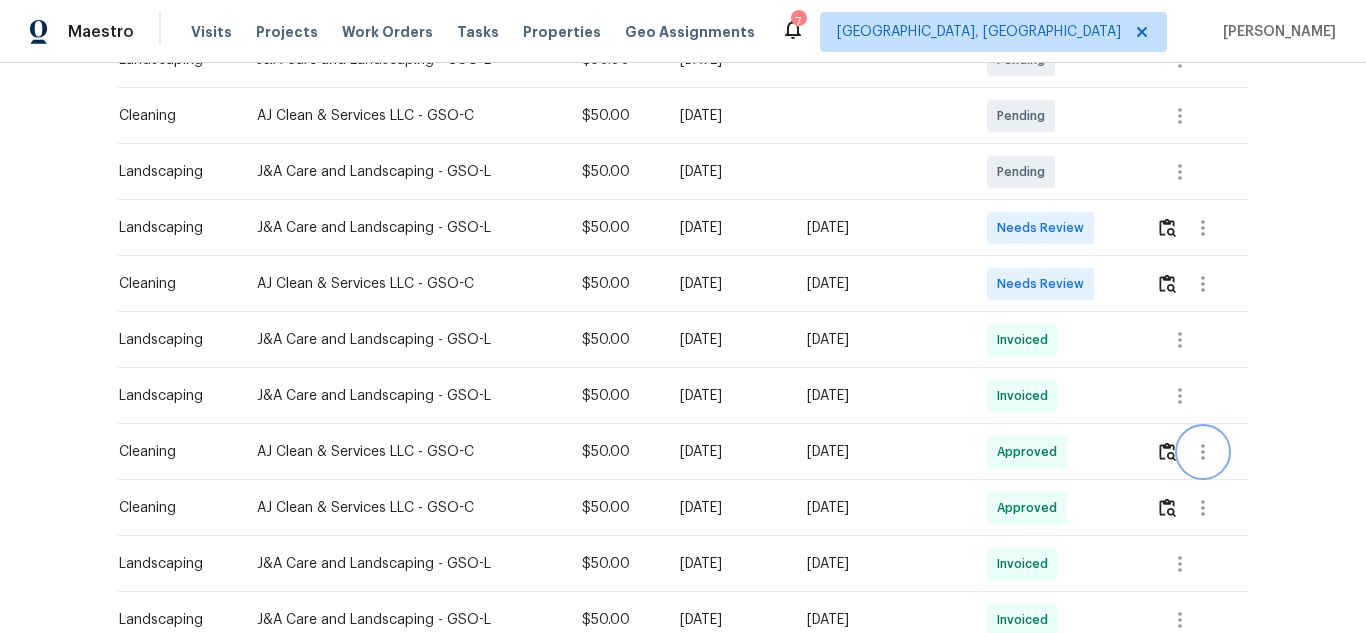 click 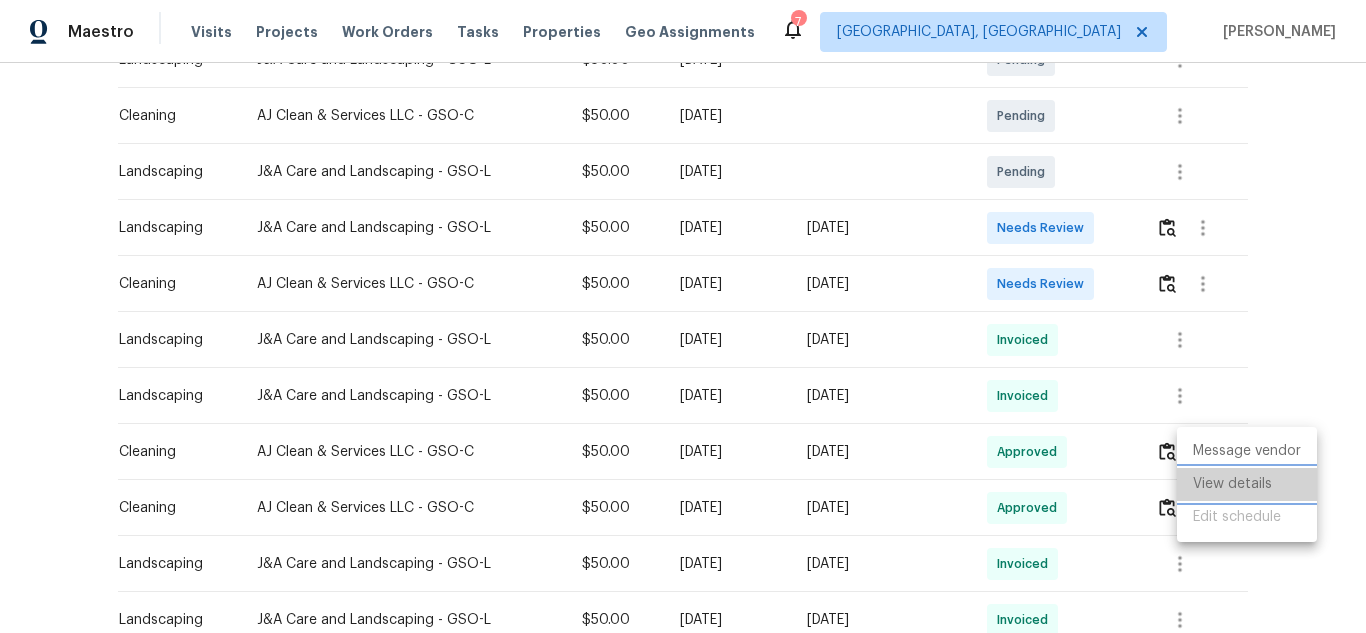 click on "View details" at bounding box center (1247, 484) 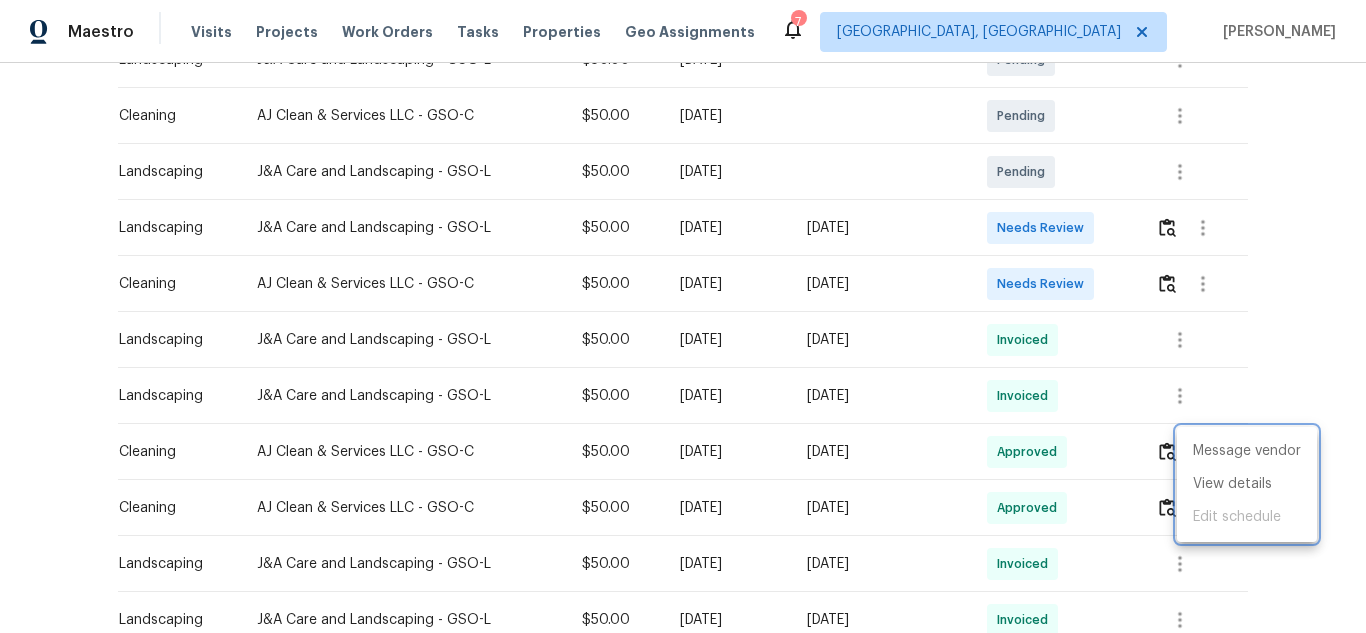 click at bounding box center [683, 316] 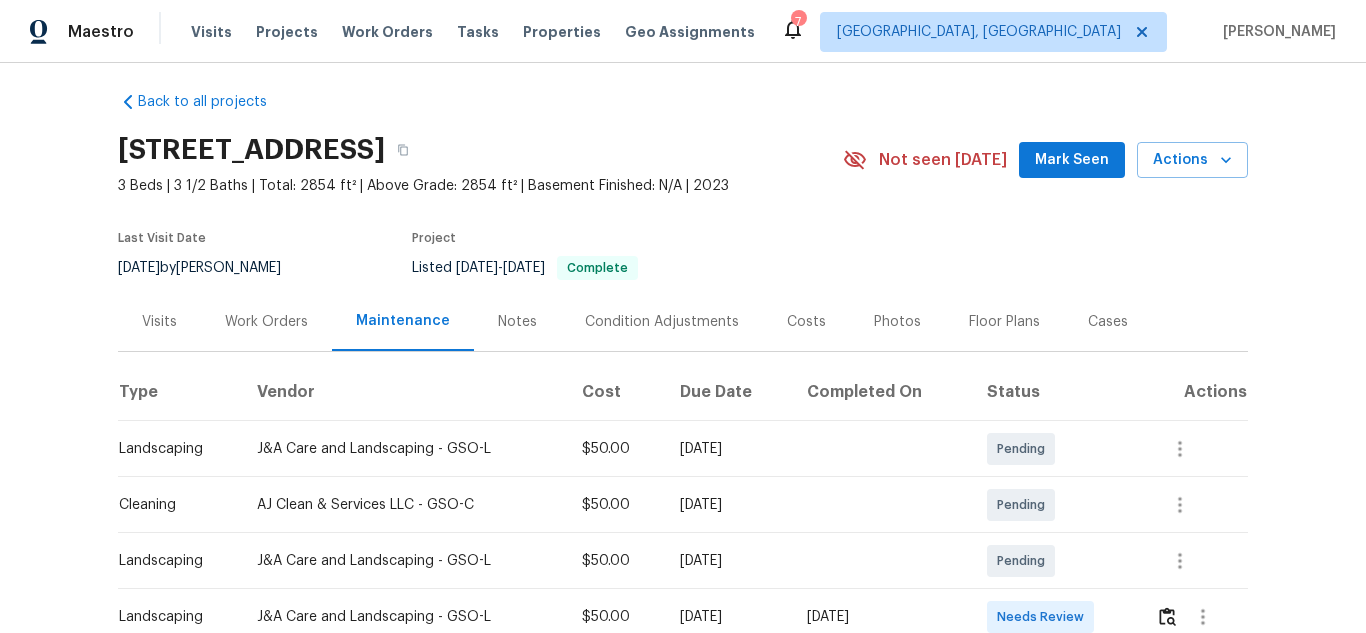 scroll, scrollTop: 0, scrollLeft: 0, axis: both 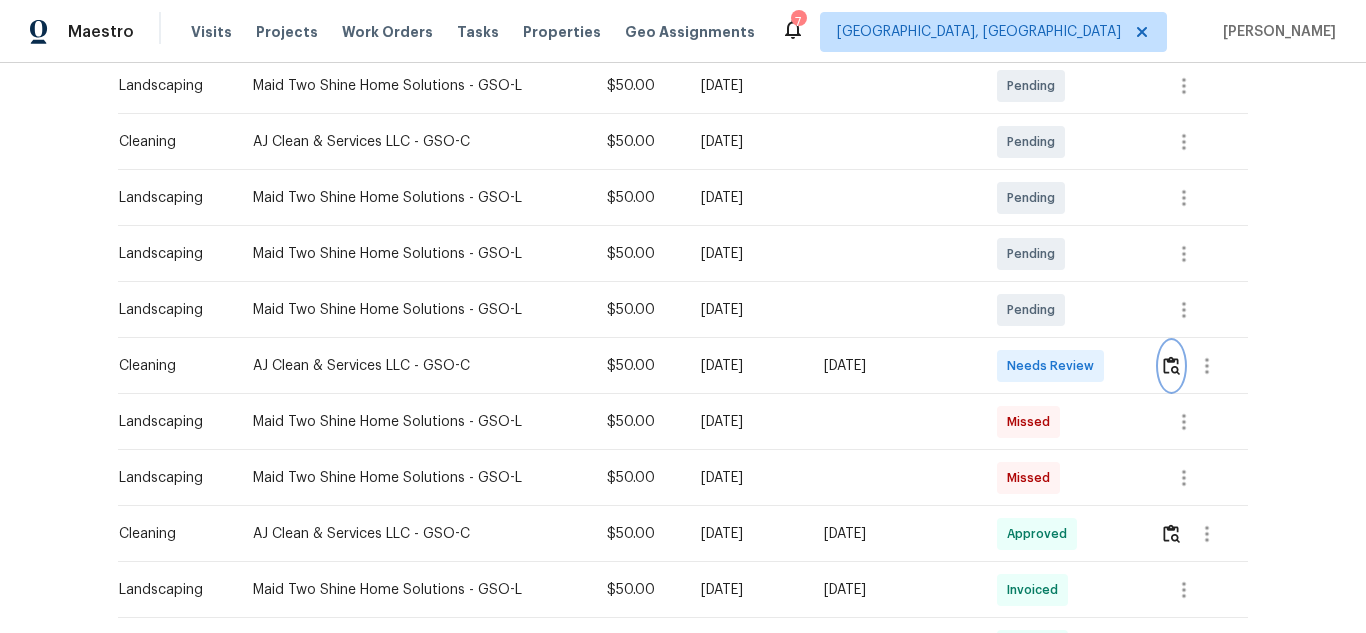 click at bounding box center (1171, 365) 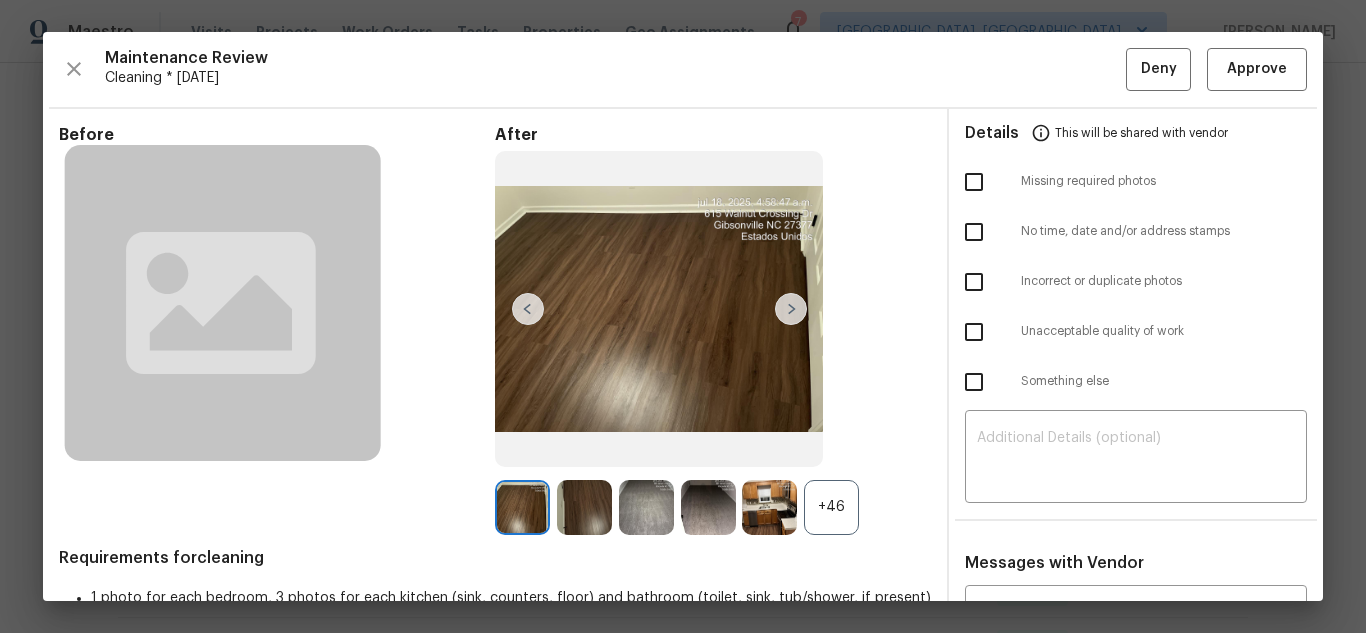click on "+46" at bounding box center [831, 507] 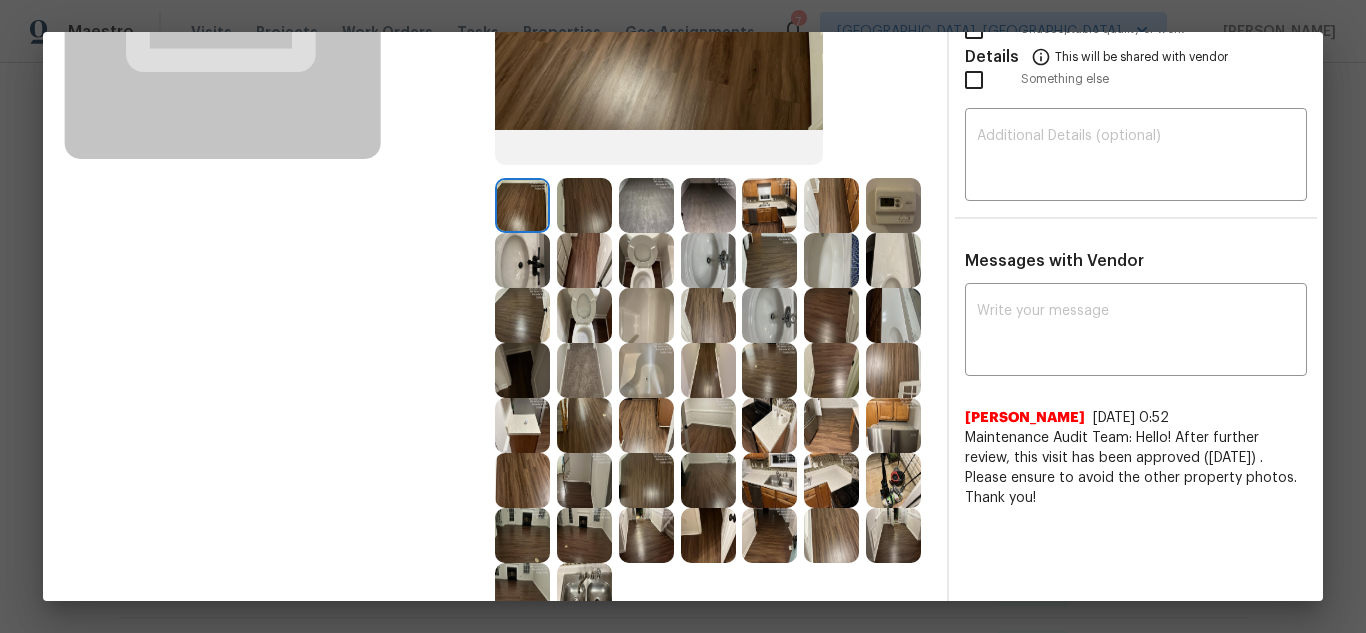 scroll, scrollTop: 293, scrollLeft: 0, axis: vertical 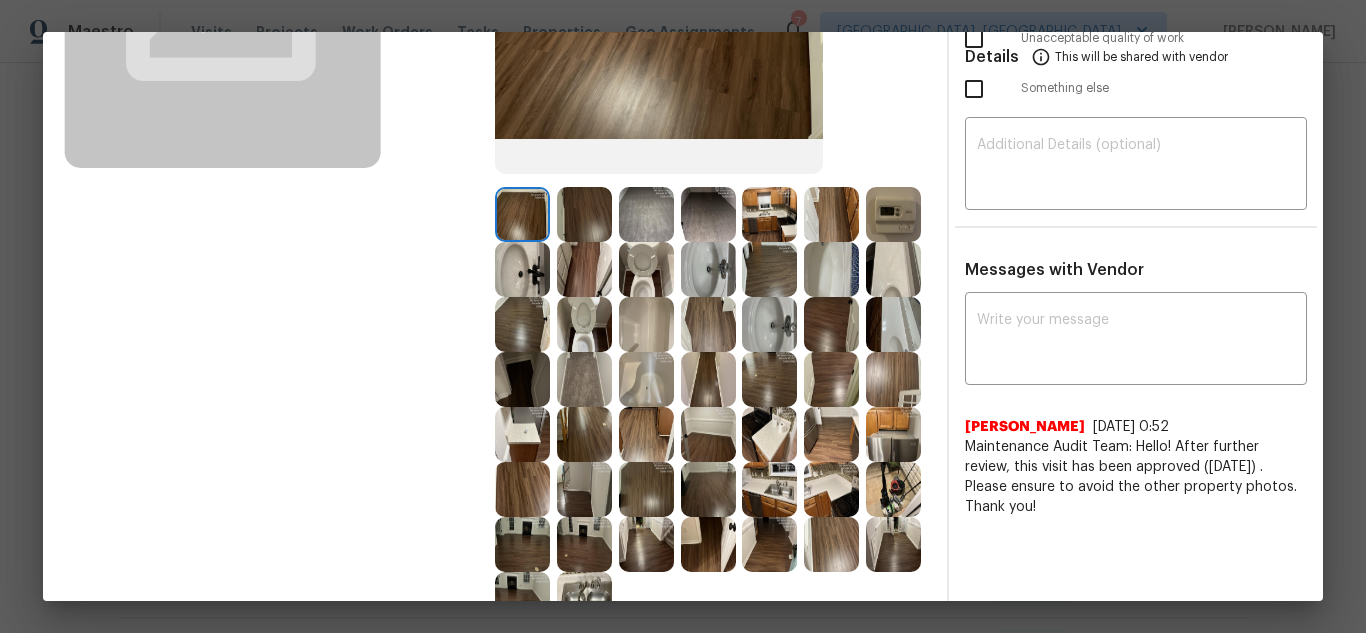 click at bounding box center [893, 214] 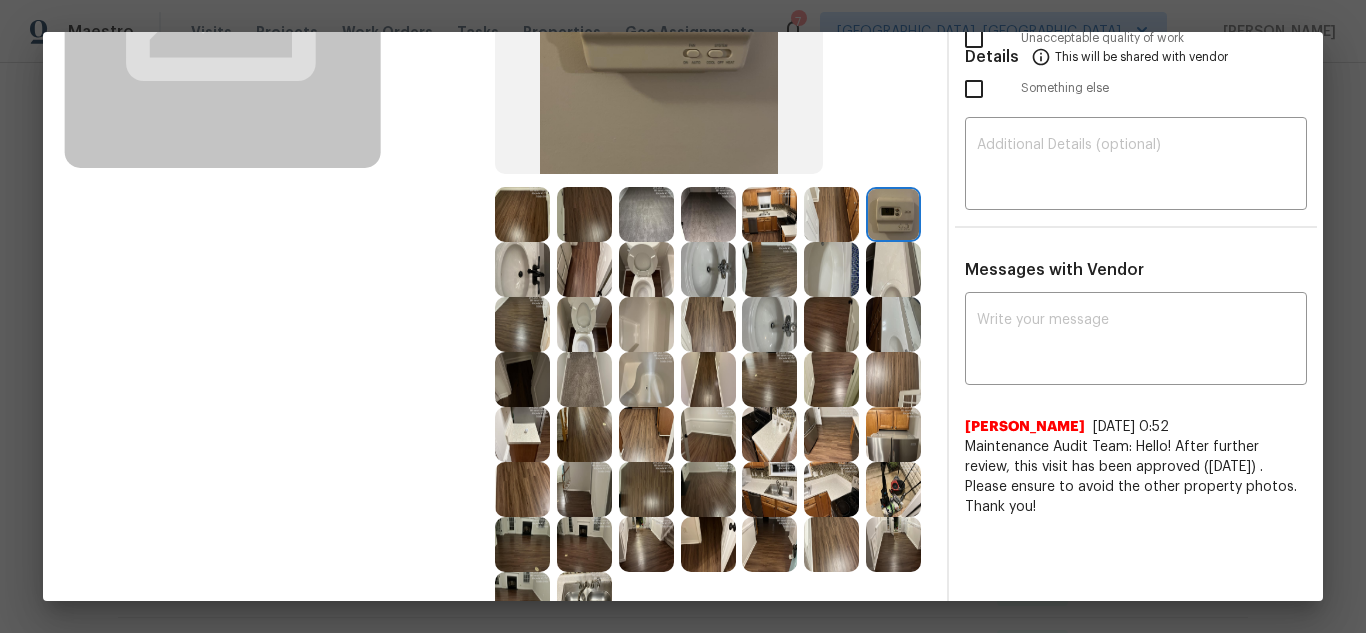 click at bounding box center [893, 214] 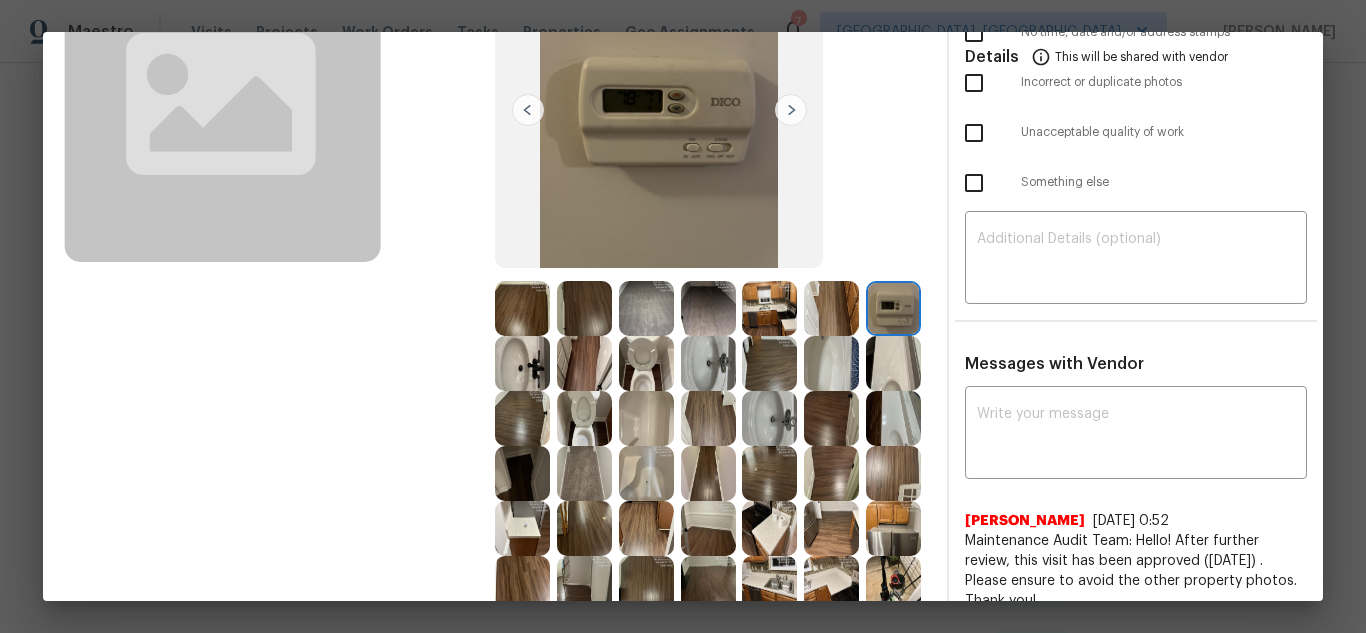 scroll, scrollTop: 0, scrollLeft: 0, axis: both 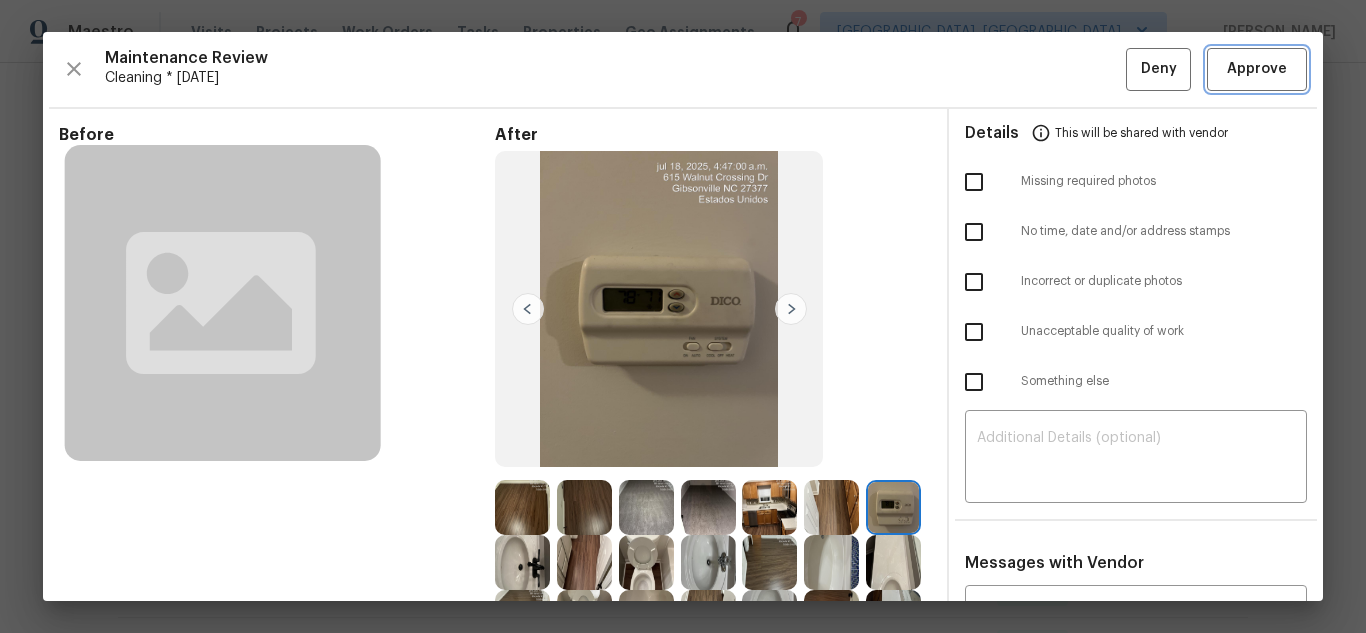 click on "Approve" at bounding box center (1257, 69) 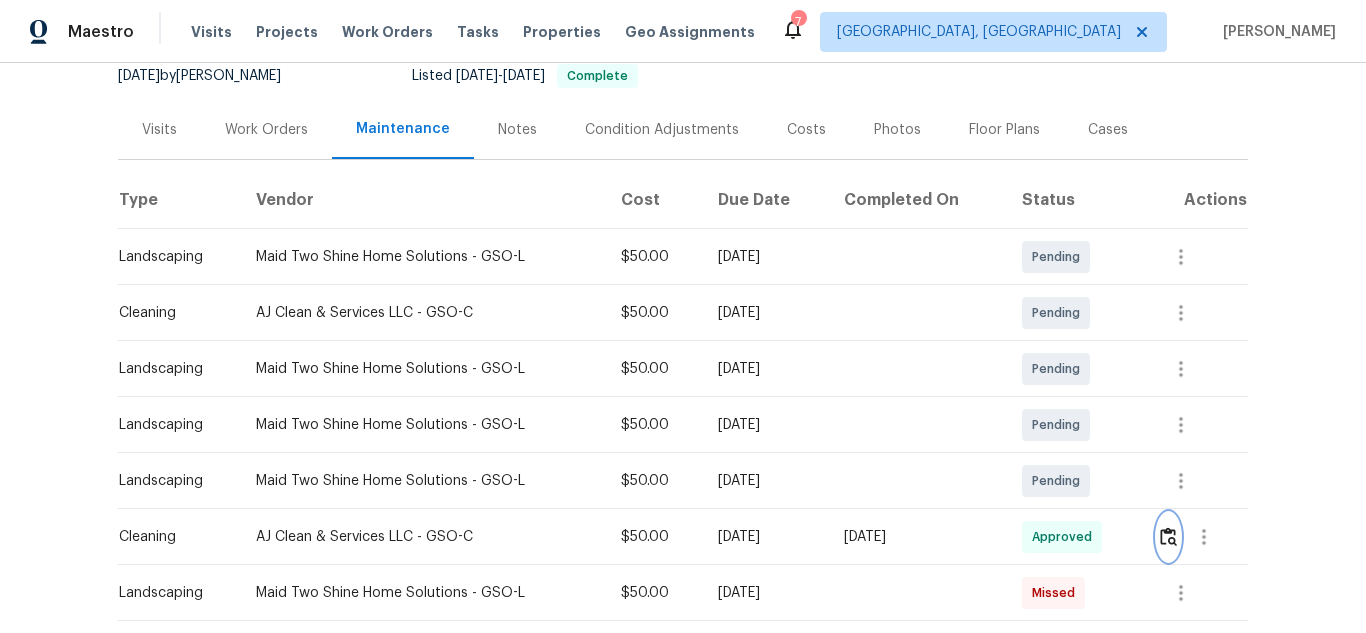 scroll, scrollTop: 174, scrollLeft: 0, axis: vertical 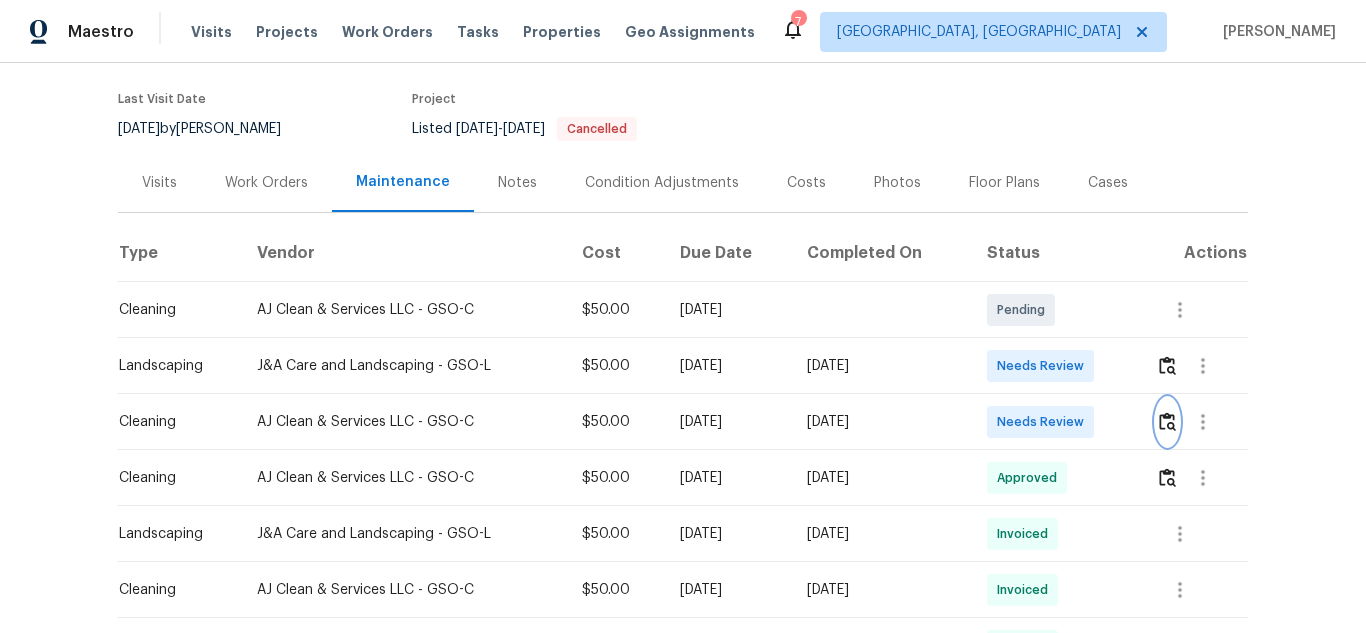 click at bounding box center (1167, 421) 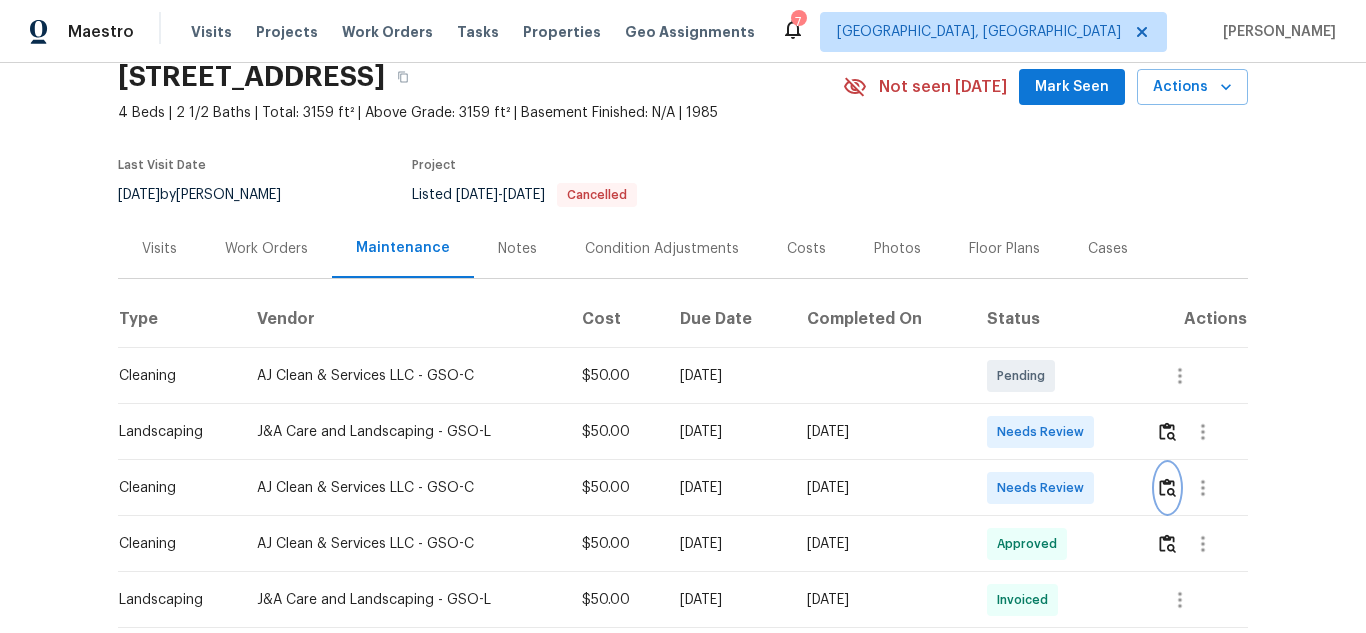 scroll, scrollTop: 0, scrollLeft: 0, axis: both 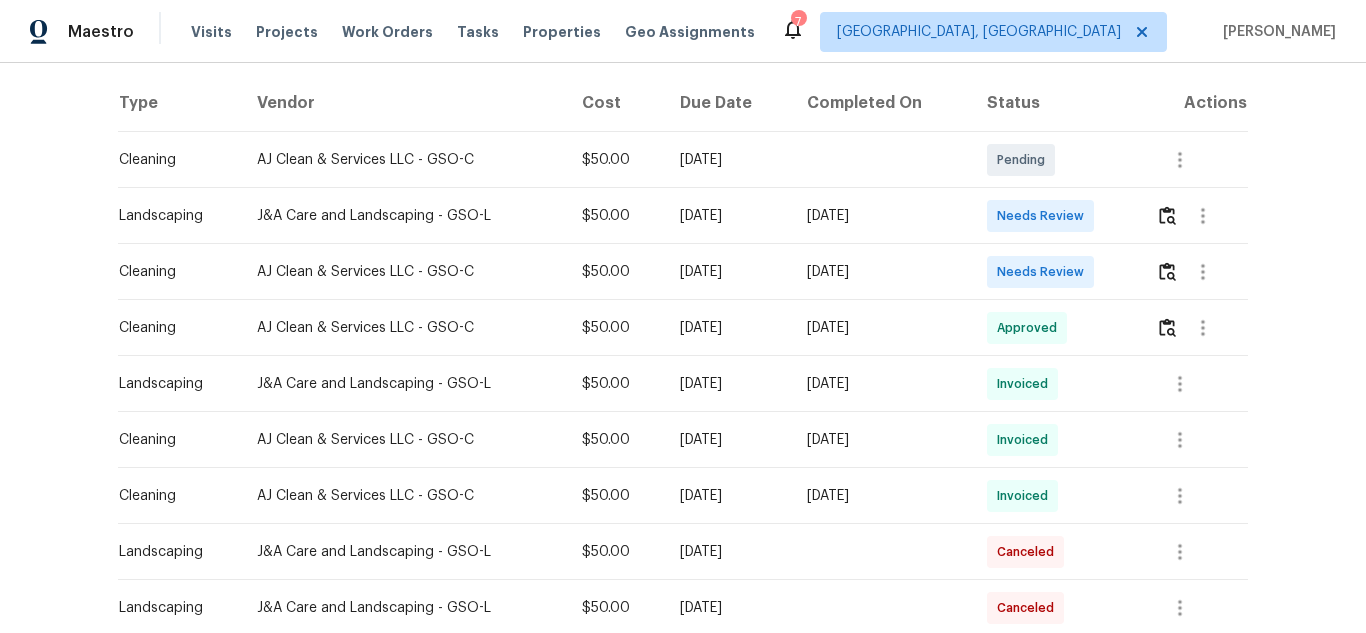 drag, startPoint x: 1190, startPoint y: 322, endPoint x: 1281, endPoint y: 301, distance: 93.39165 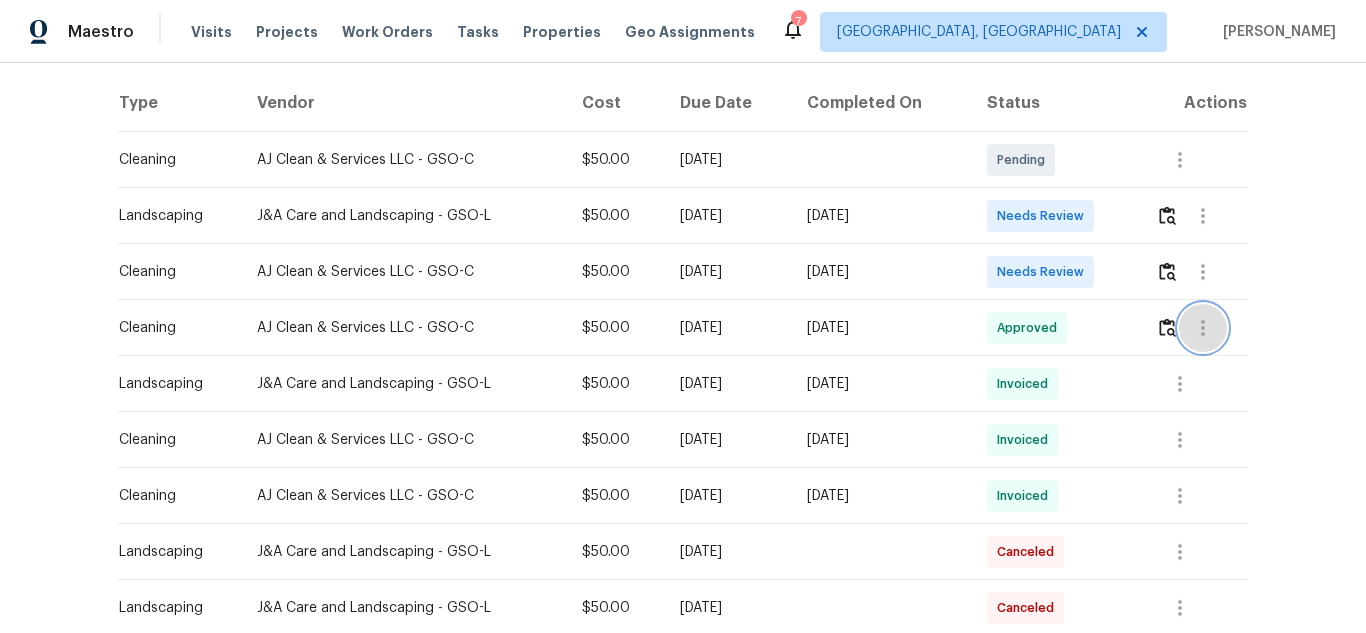click 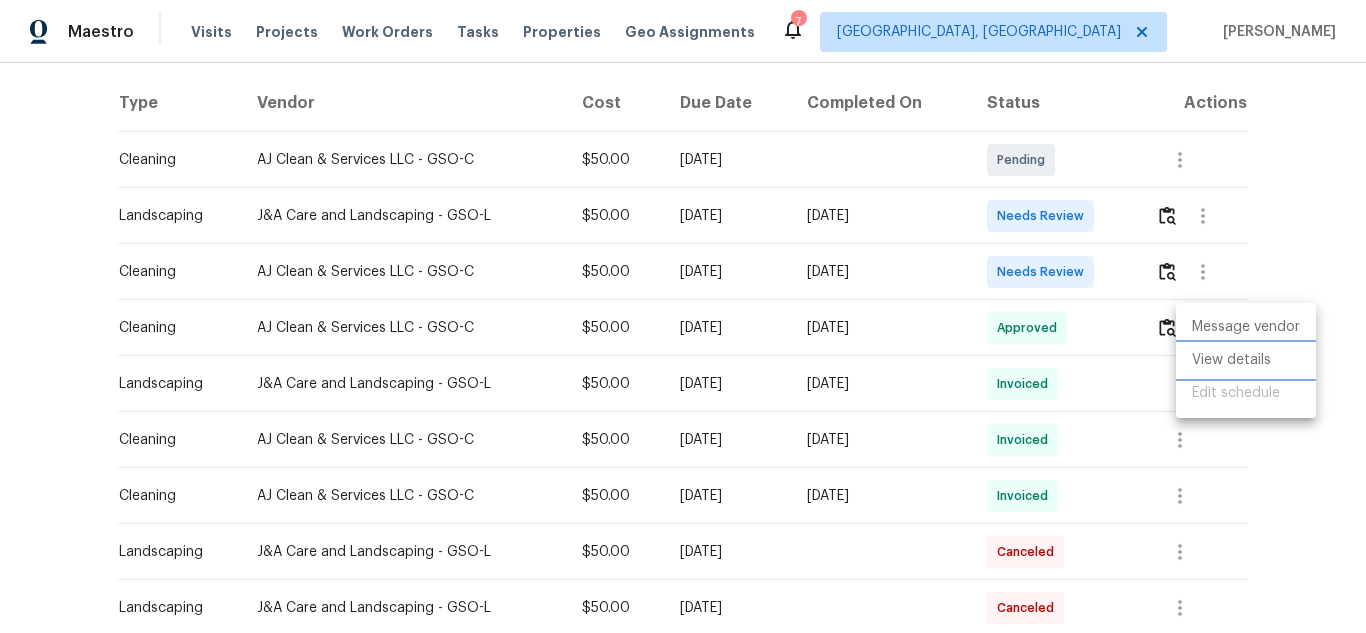 click on "View details" at bounding box center (1246, 360) 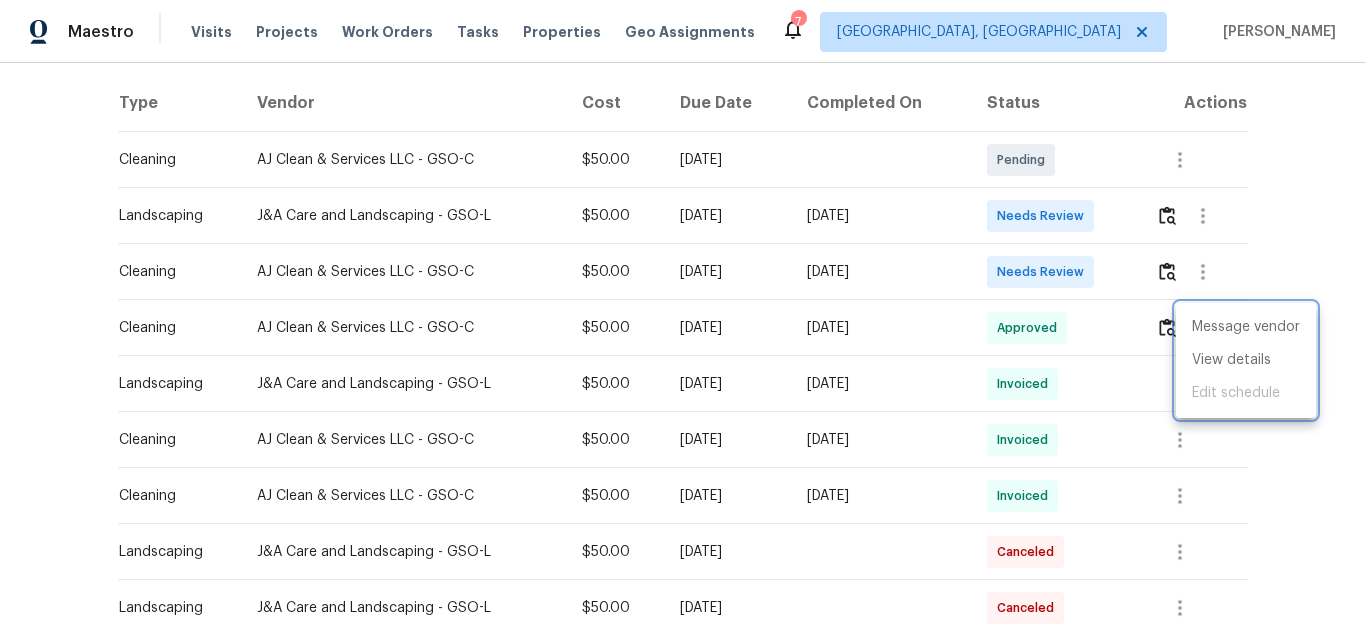 click at bounding box center [683, 316] 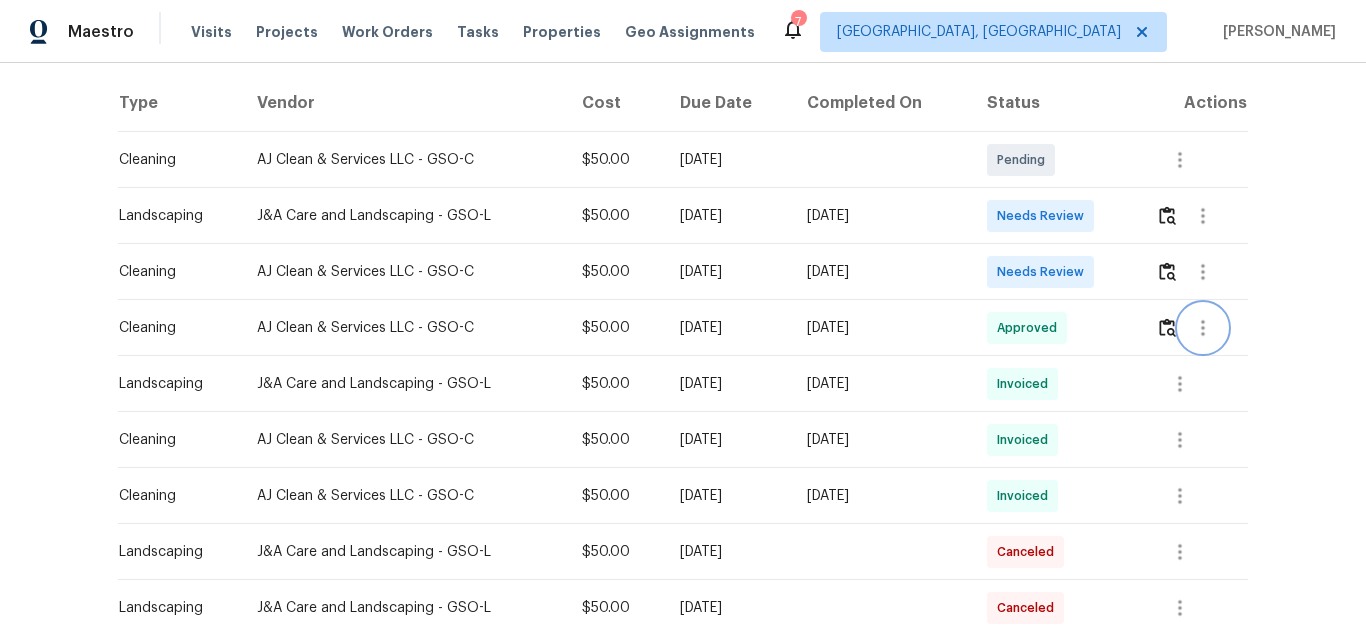 scroll, scrollTop: 0, scrollLeft: 0, axis: both 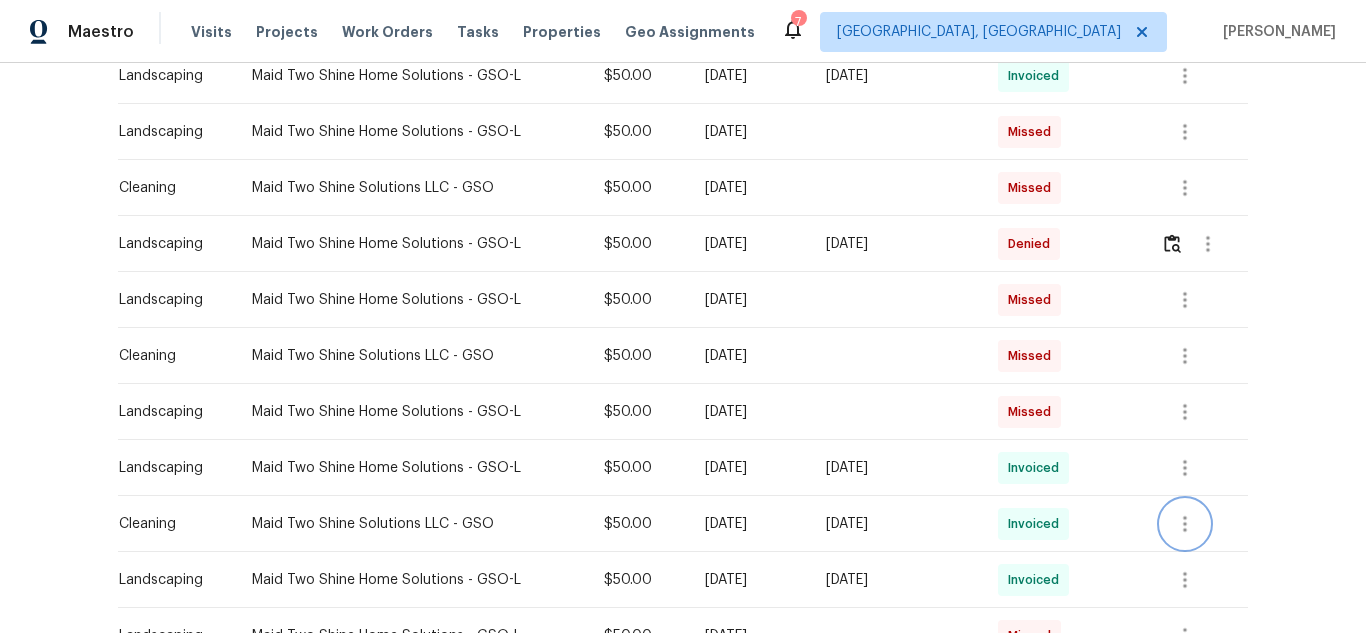 click 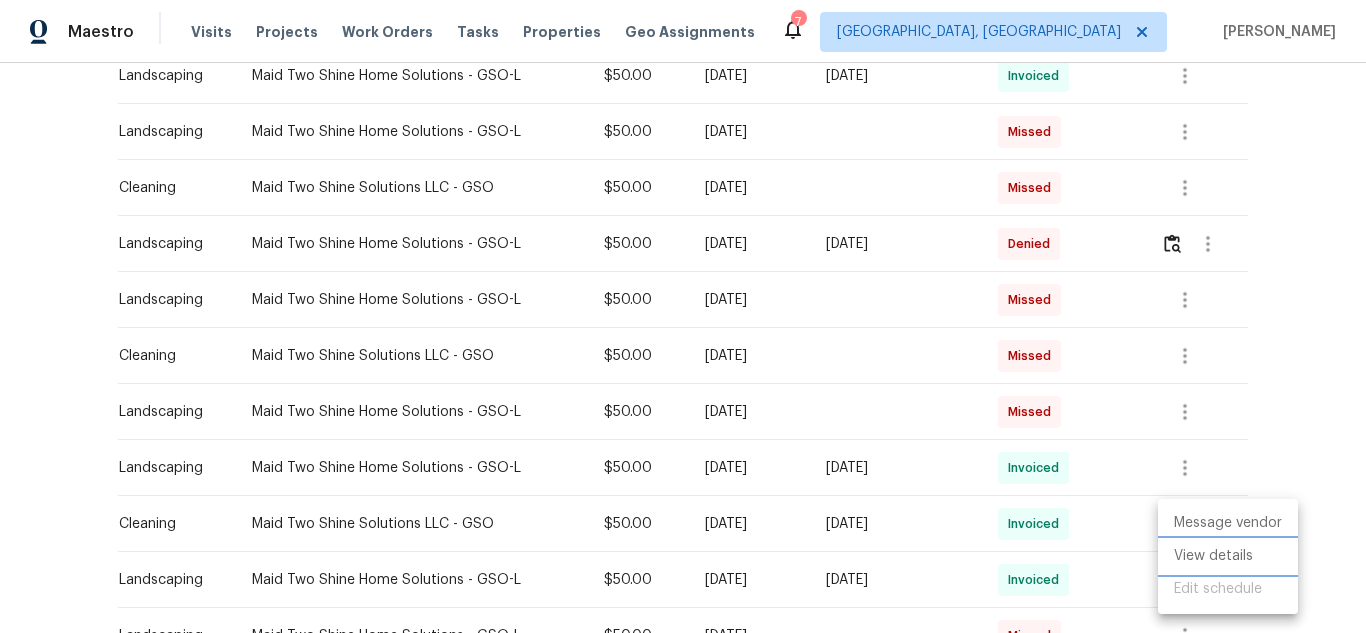 click on "View details" at bounding box center (1228, 556) 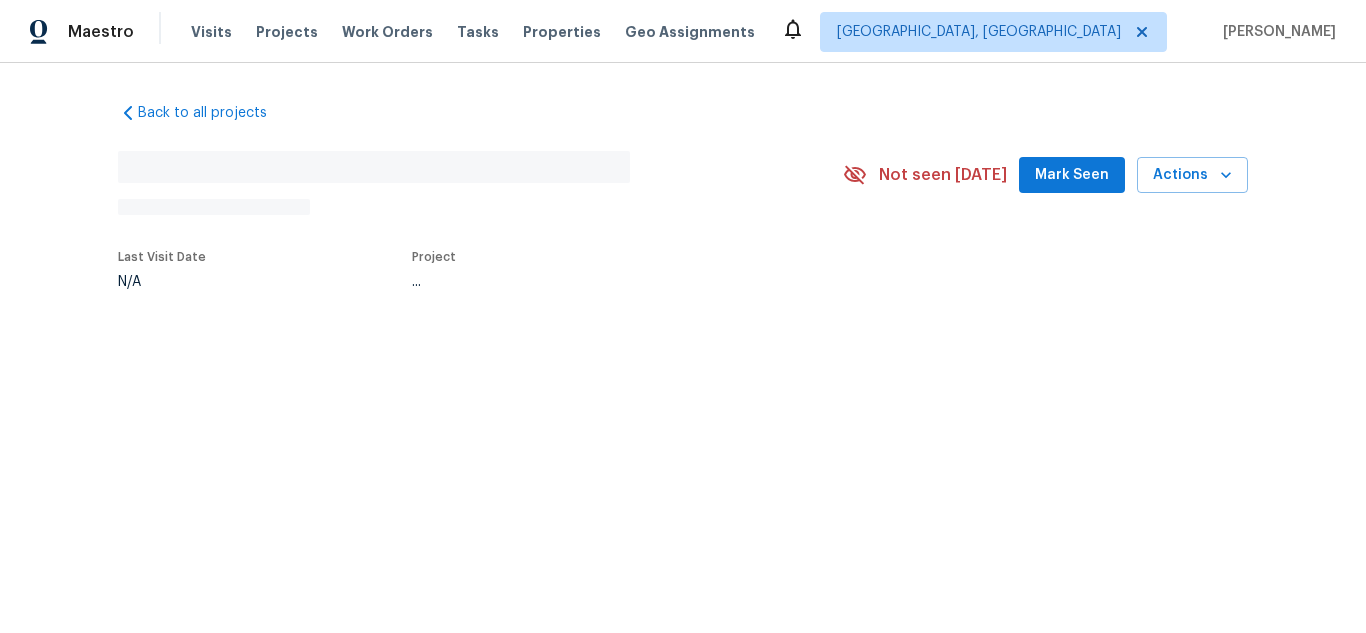 scroll, scrollTop: 0, scrollLeft: 0, axis: both 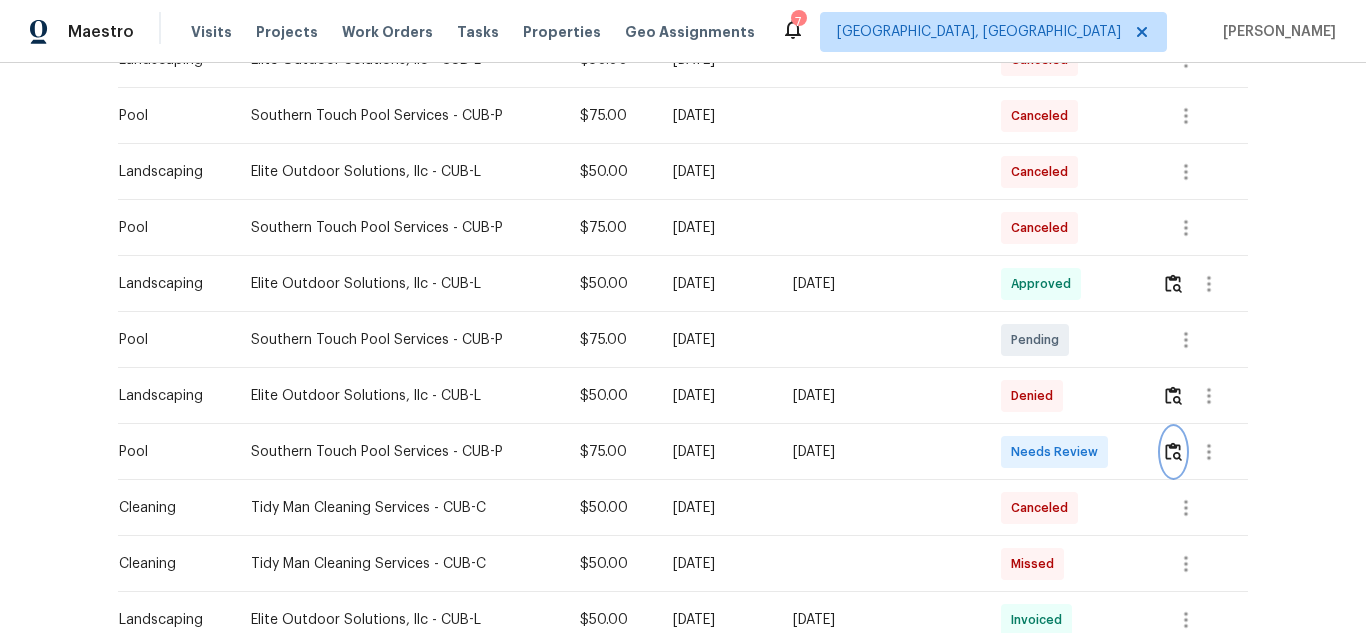 click at bounding box center [1173, 452] 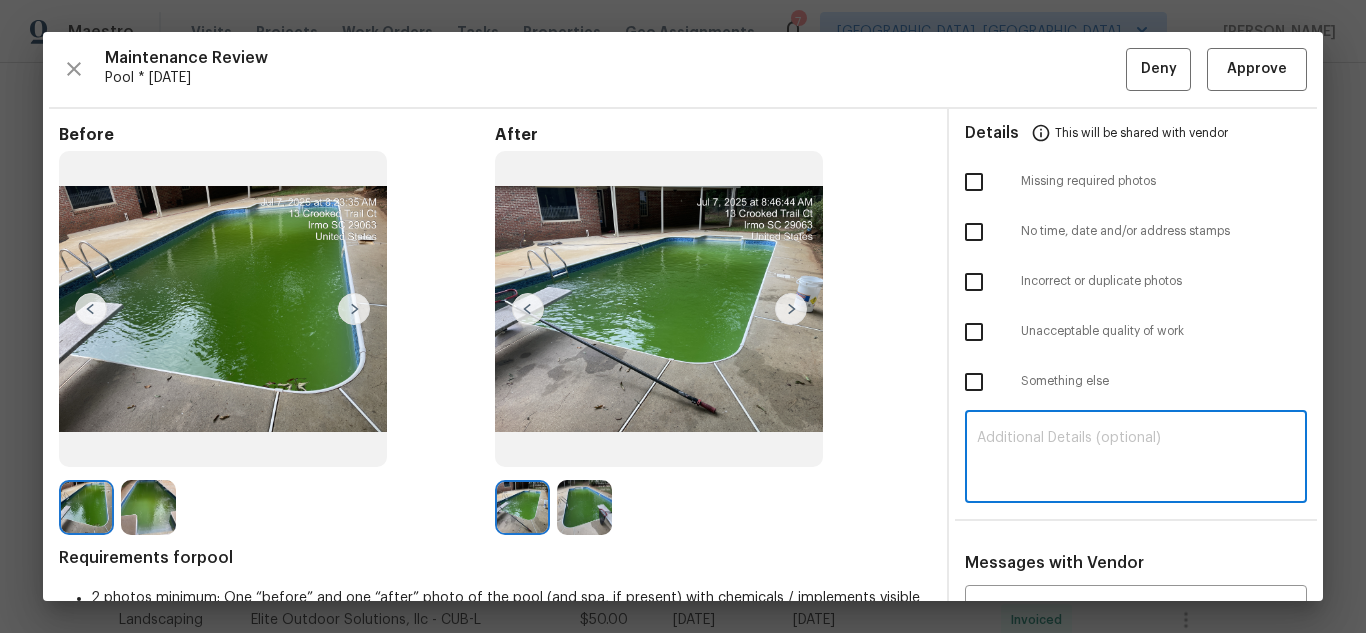 click at bounding box center (1136, 459) 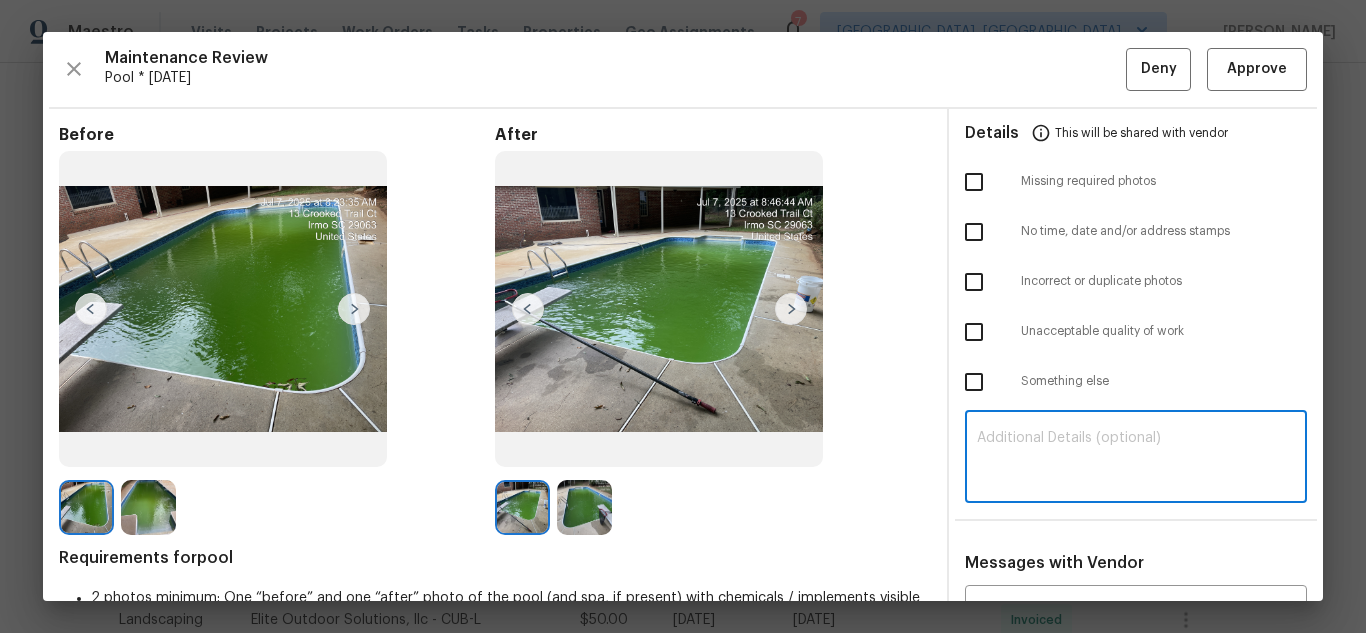 paste on "Maintenance Audit Team: Hello! Unfortunately this pool visit completed on [DATE] has been denied for incorrect or duplicate photos. It appears photos [PERSON_NAME] with previous visit. For approval, please upload the correct photo(s). If you or your team need a refresher on the requirements, they can be found at [URL][DOMAIN_NAME]. Thank you!" 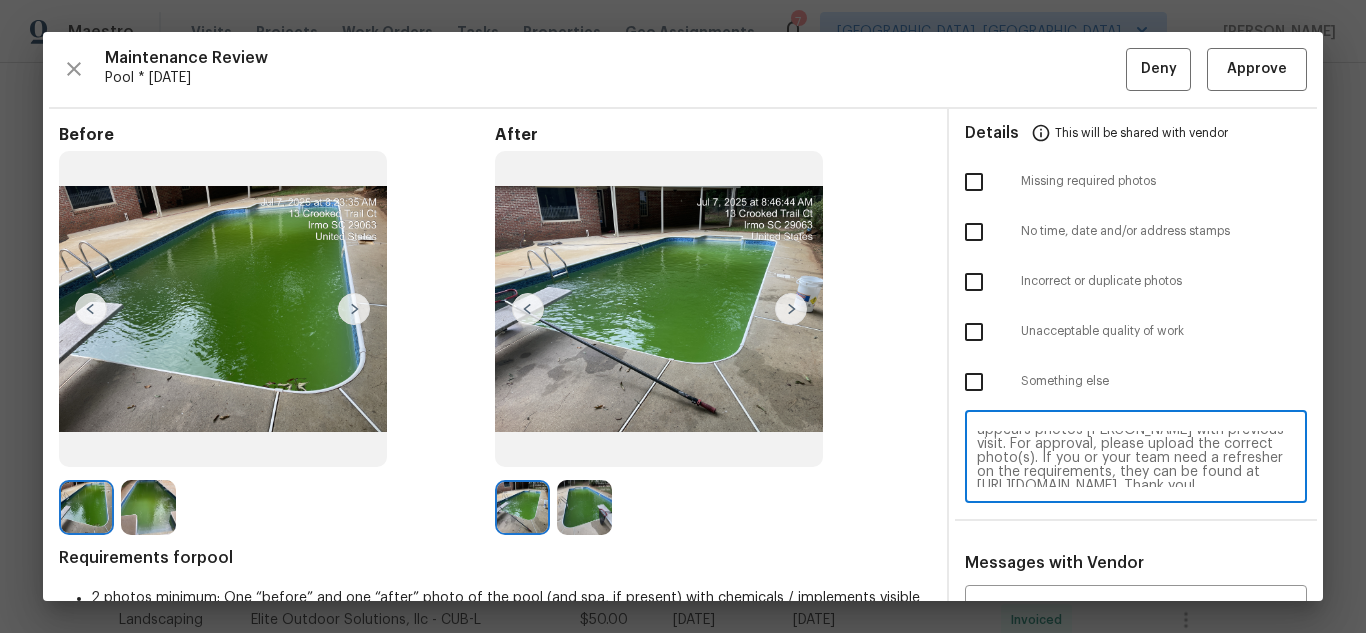 scroll, scrollTop: 0, scrollLeft: 0, axis: both 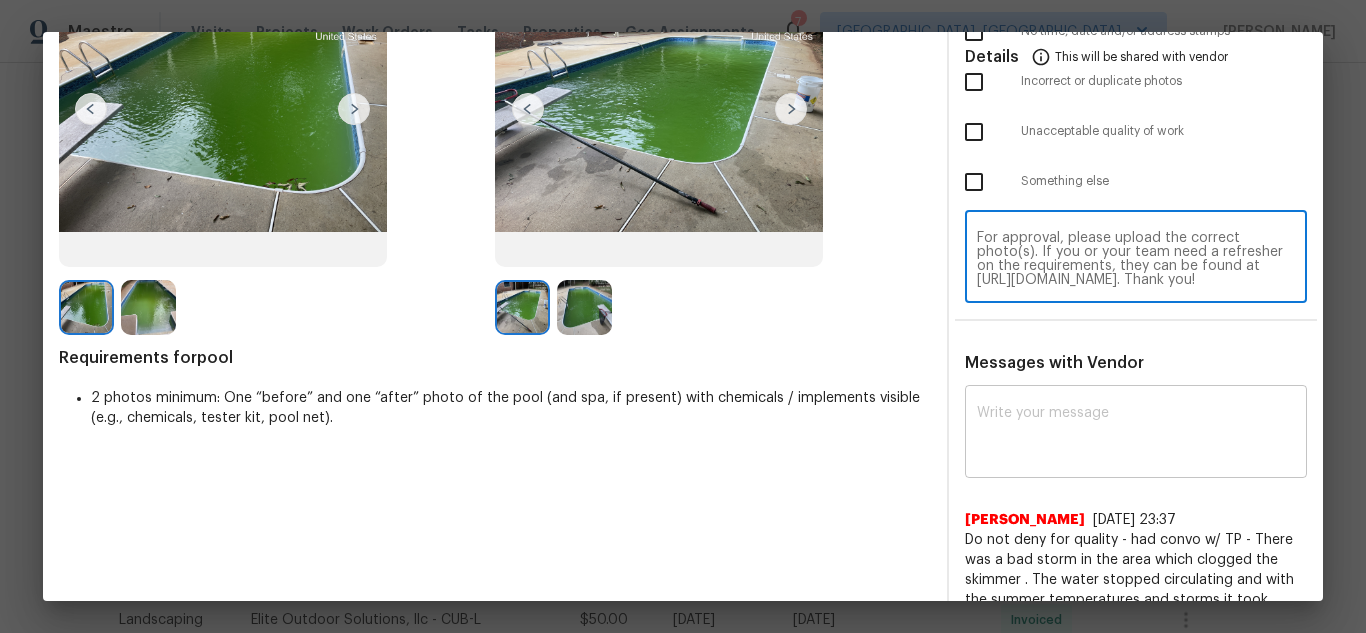 type on "Maintenance Audit Team: Hello! Unfortunately this pool visit completed on [DATE] has been denied for incorrect or duplicate photos. It appears photos matches with previous visit. For approval, please upload the correct photo(s). If you or your team need a refresher on the requirements, they can be found at [URL][DOMAIN_NAME]. Thank you!" 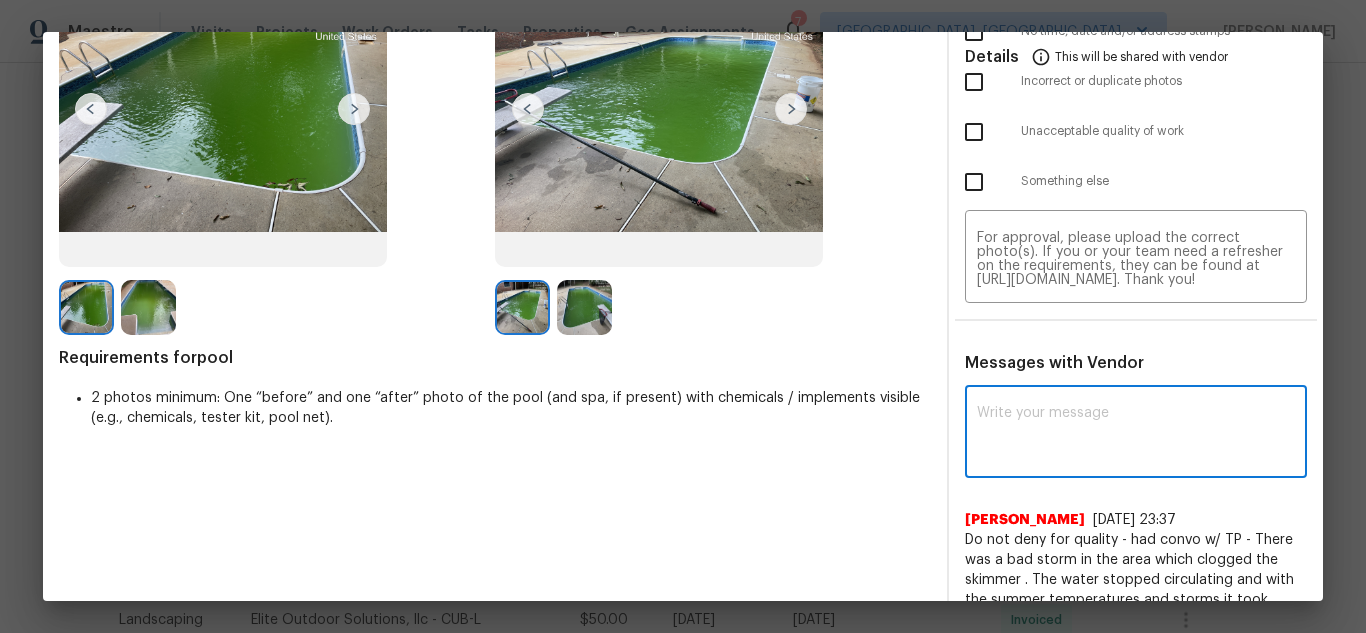 click at bounding box center (1136, 434) 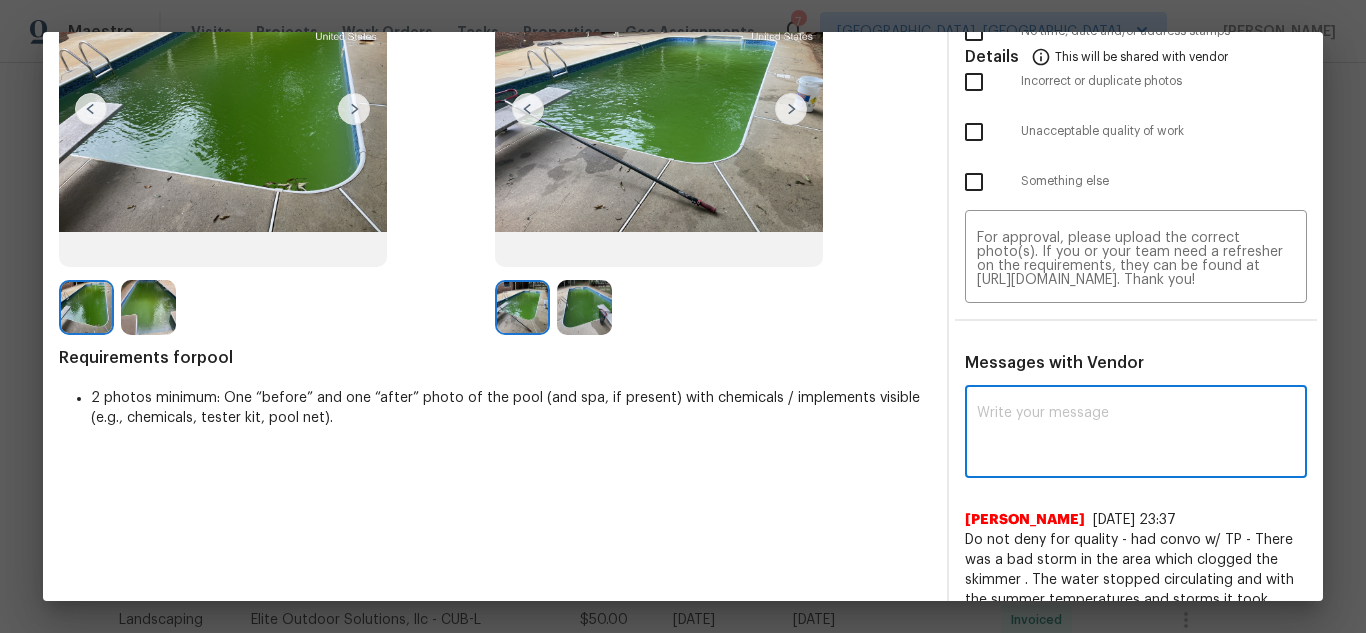 paste on "Maintenance Audit Team: Hello! Unfortunately this pool visit completed on [DATE] has been denied for incorrect or duplicate photos. It appears photos [PERSON_NAME] with previous visit. For approval, please upload the correct photo(s). If you or your team need a refresher on the requirements, they can be found at [URL][DOMAIN_NAME]. Thank you!" 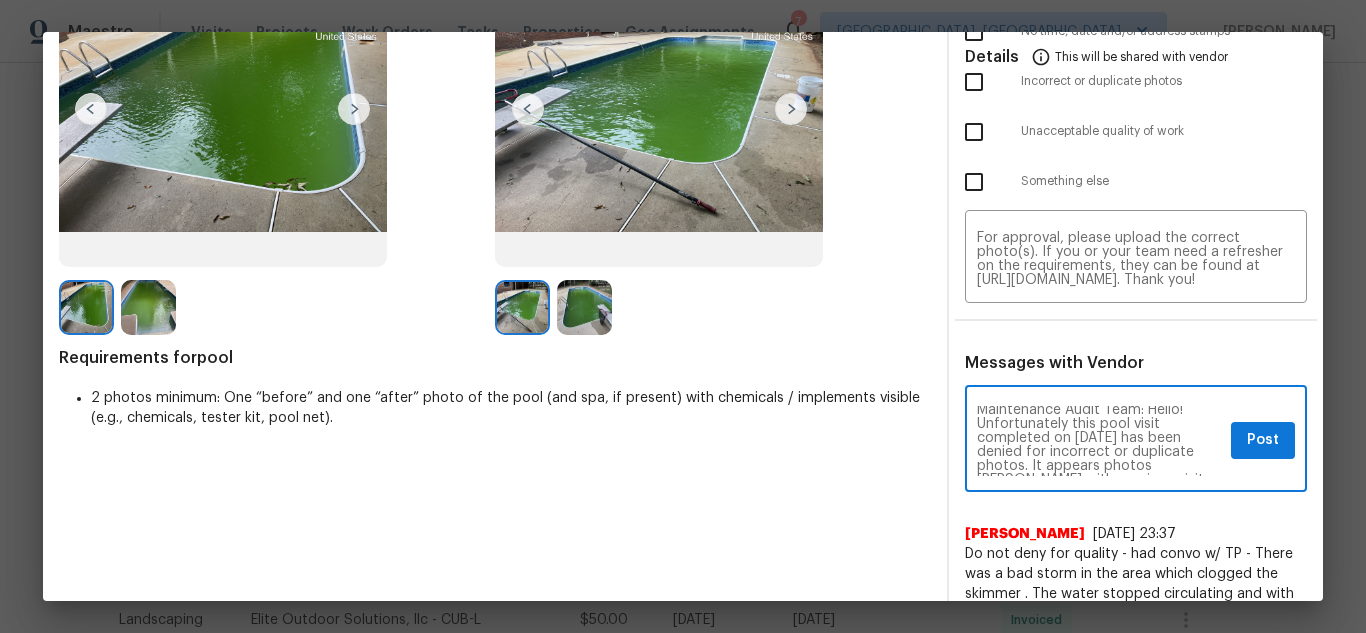 scroll, scrollTop: 0, scrollLeft: 0, axis: both 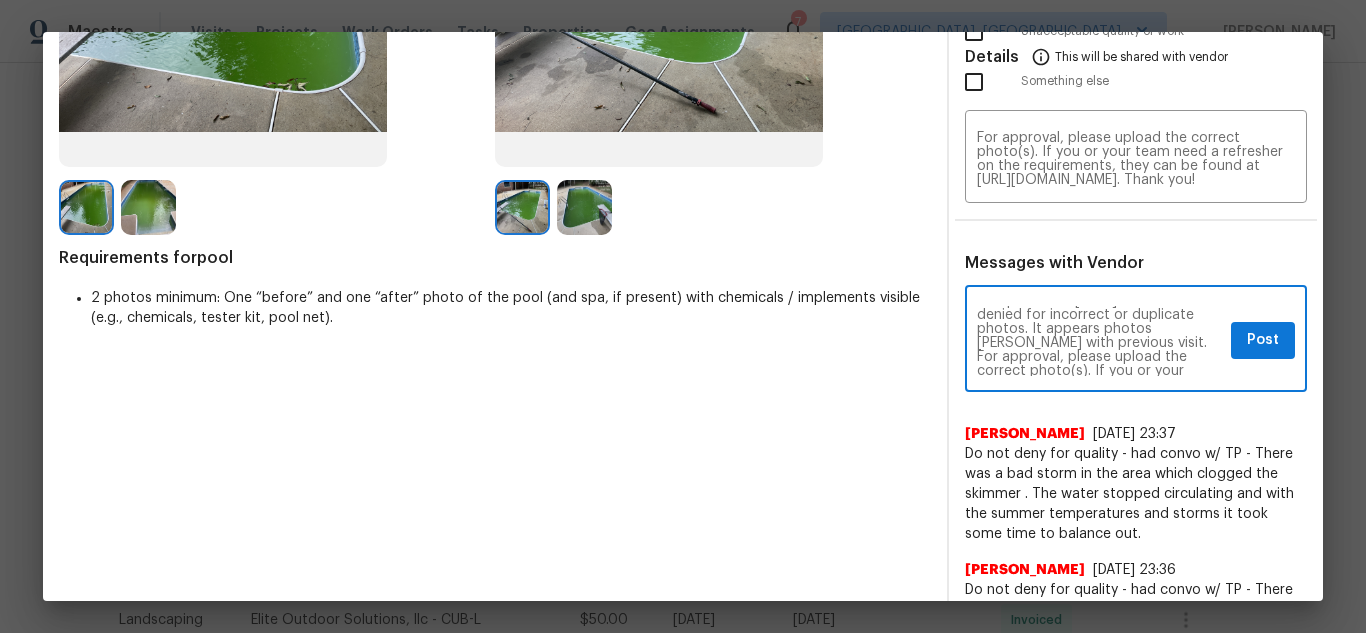 click on "Maintenance Audit Team: Hello! Unfortunately this pool visit completed on [DATE] has been denied for incorrect or duplicate photos. It appears photos [PERSON_NAME] with previous visit. For approval, please upload the correct photo(s). If you or your team need a refresher on the requirements, they can be found at [URL][DOMAIN_NAME]. Thank you!" at bounding box center [1100, 341] 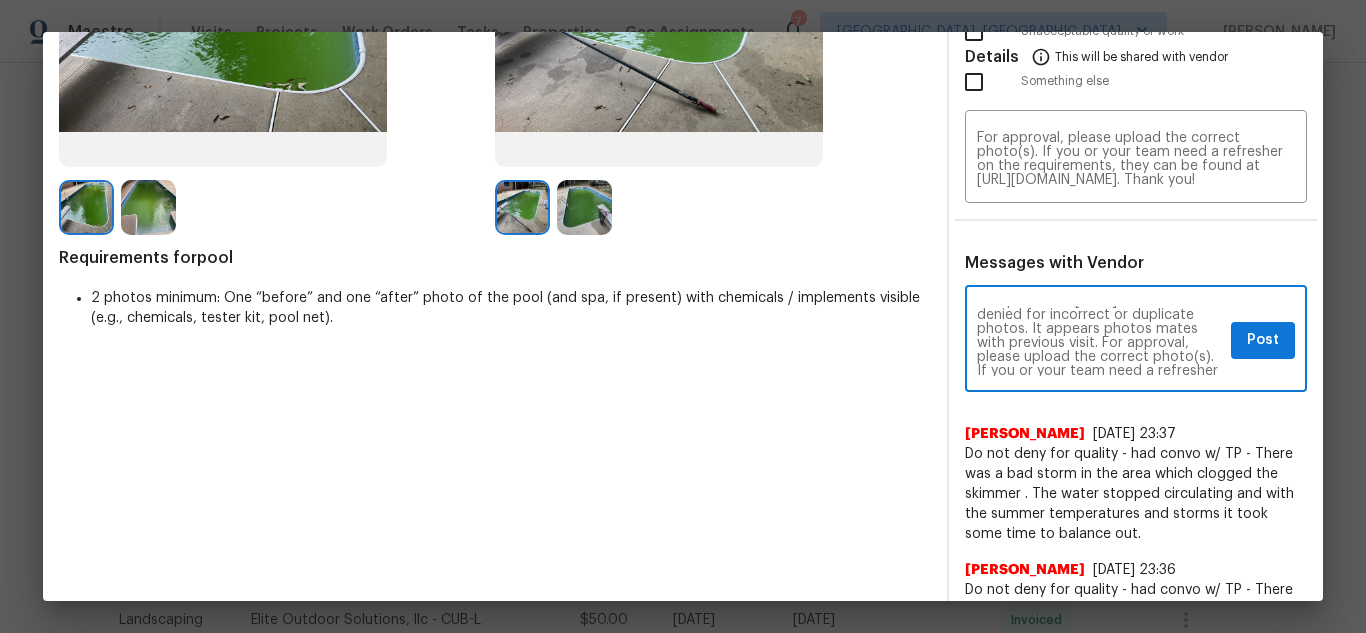 scroll, scrollTop: 0, scrollLeft: 0, axis: both 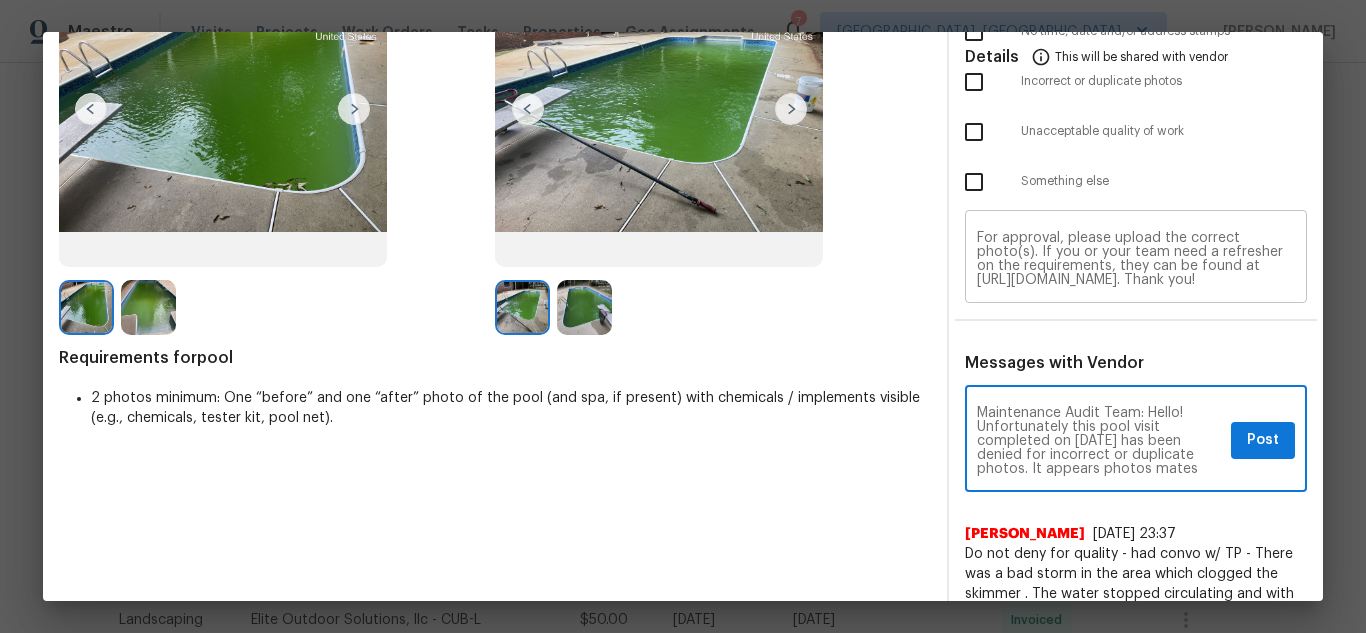 type on "Maintenance Audit Team: Hello! Unfortunately this pool visit completed on [DATE] has been denied for incorrect or duplicate photos. It appears photos mates with previous visit. For approval, please upload the correct photo(s). If you or your team need a refresher on the requirements, they can be found at [URL][DOMAIN_NAME]. Thank you!" 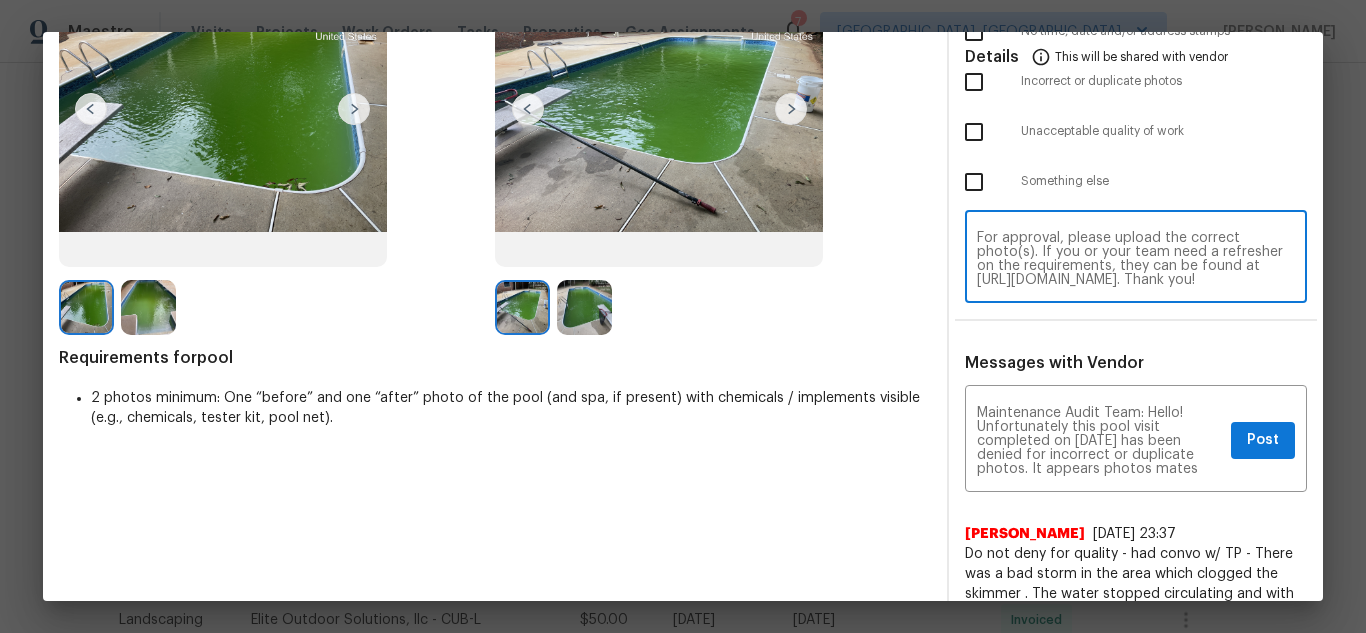scroll, scrollTop: 0, scrollLeft: 0, axis: both 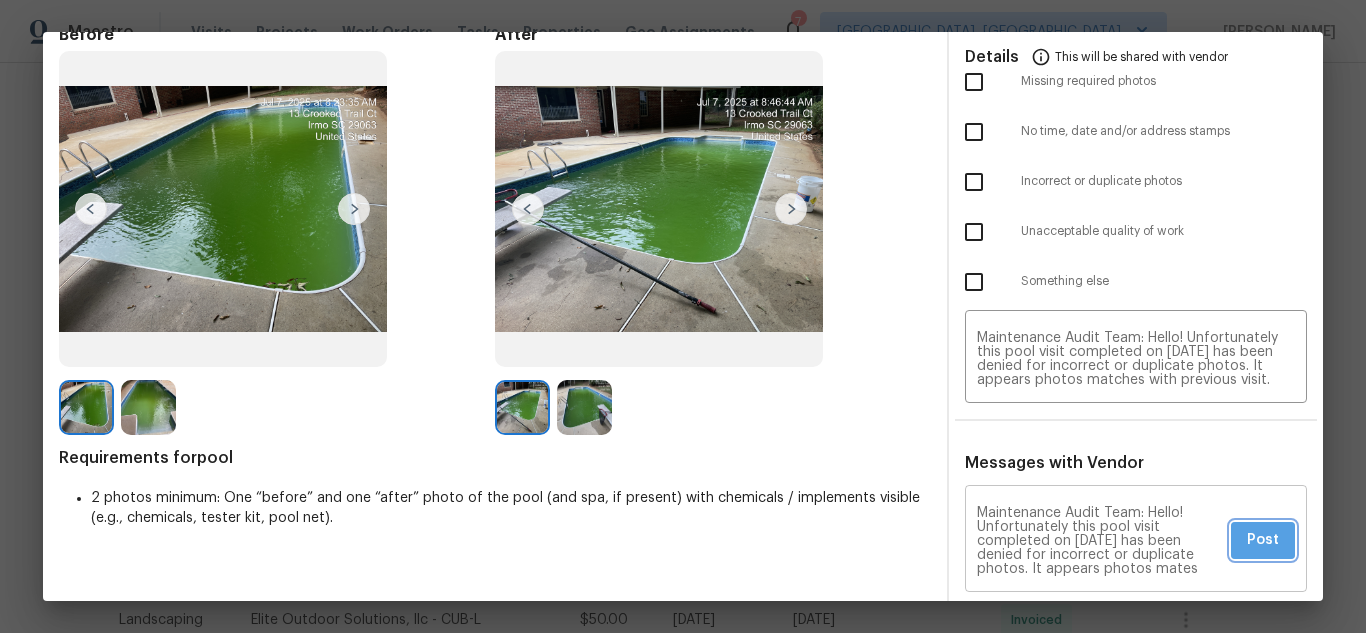 click on "Post" at bounding box center (1263, 540) 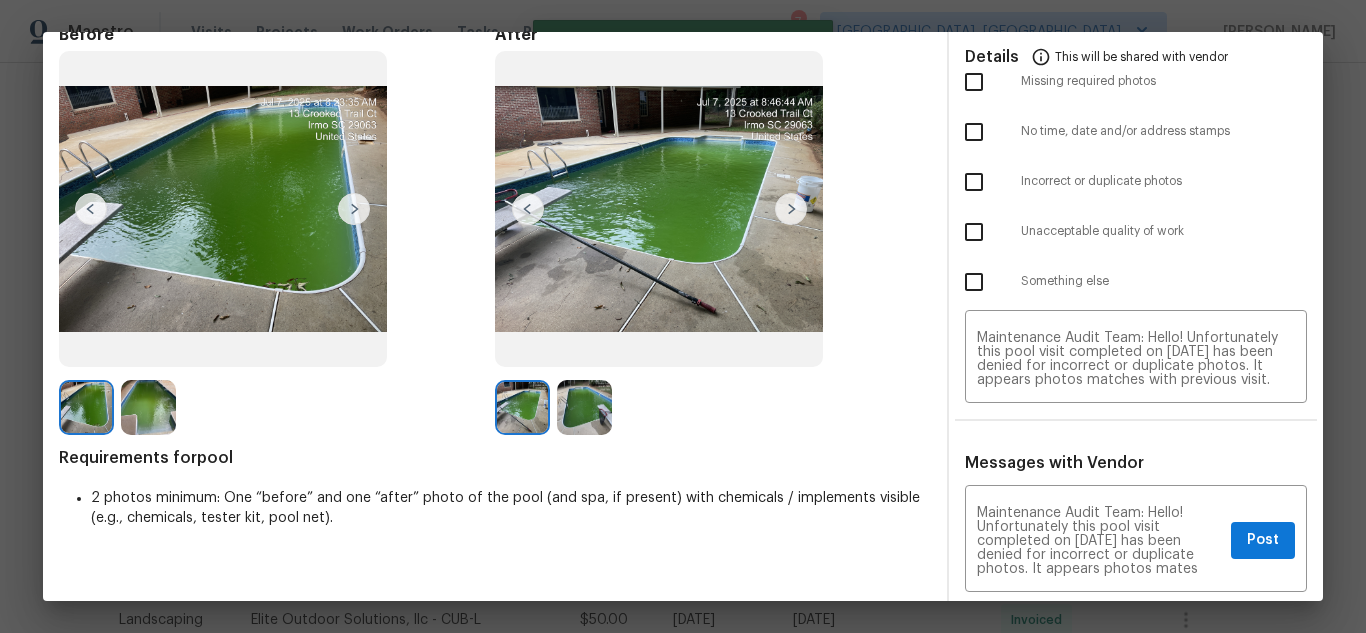 type 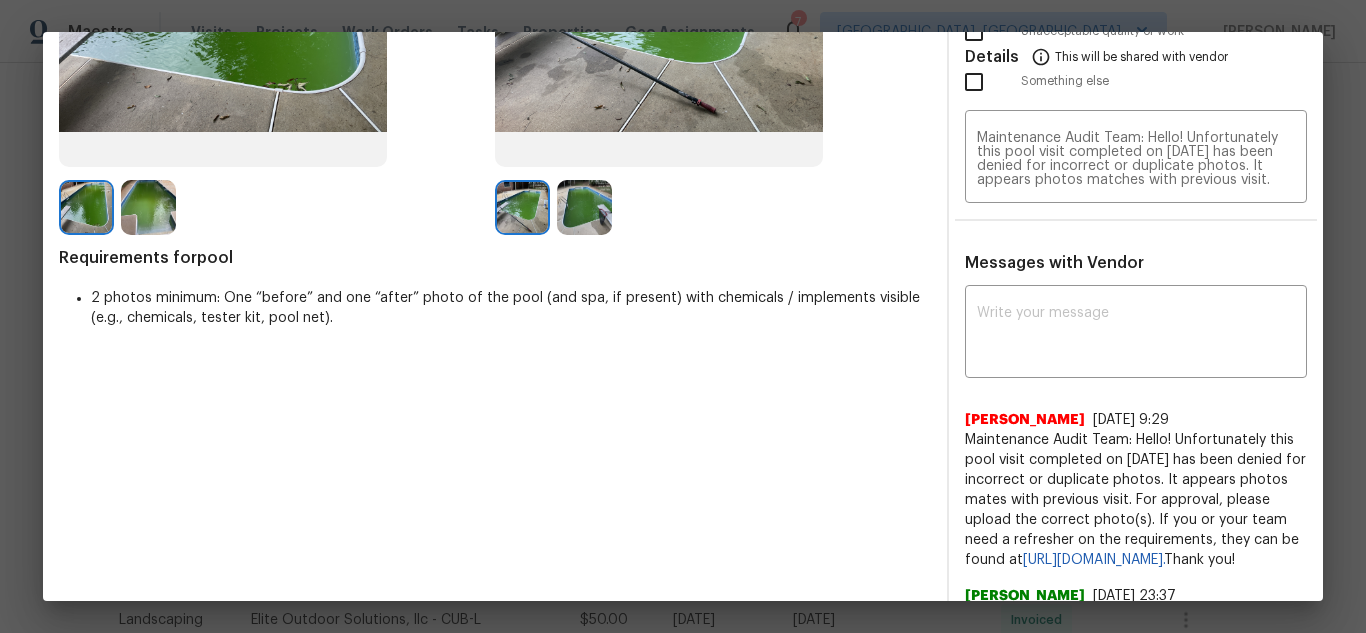 scroll, scrollTop: 0, scrollLeft: 0, axis: both 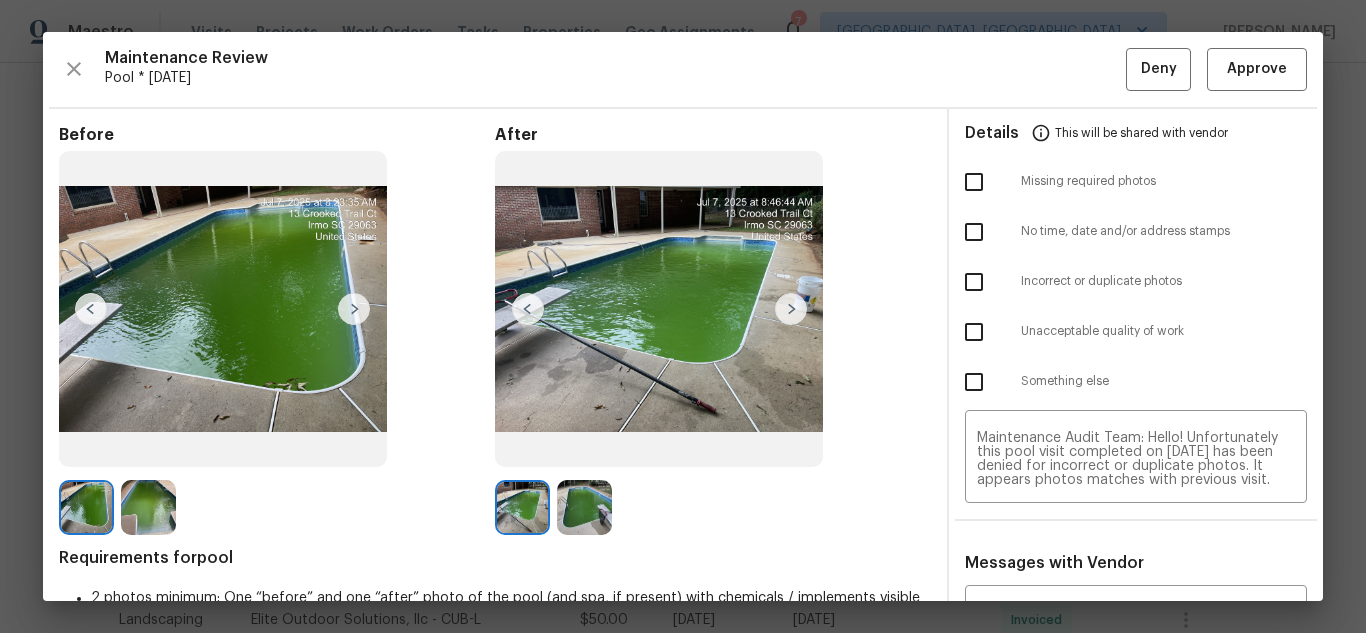 click at bounding box center (974, 282) 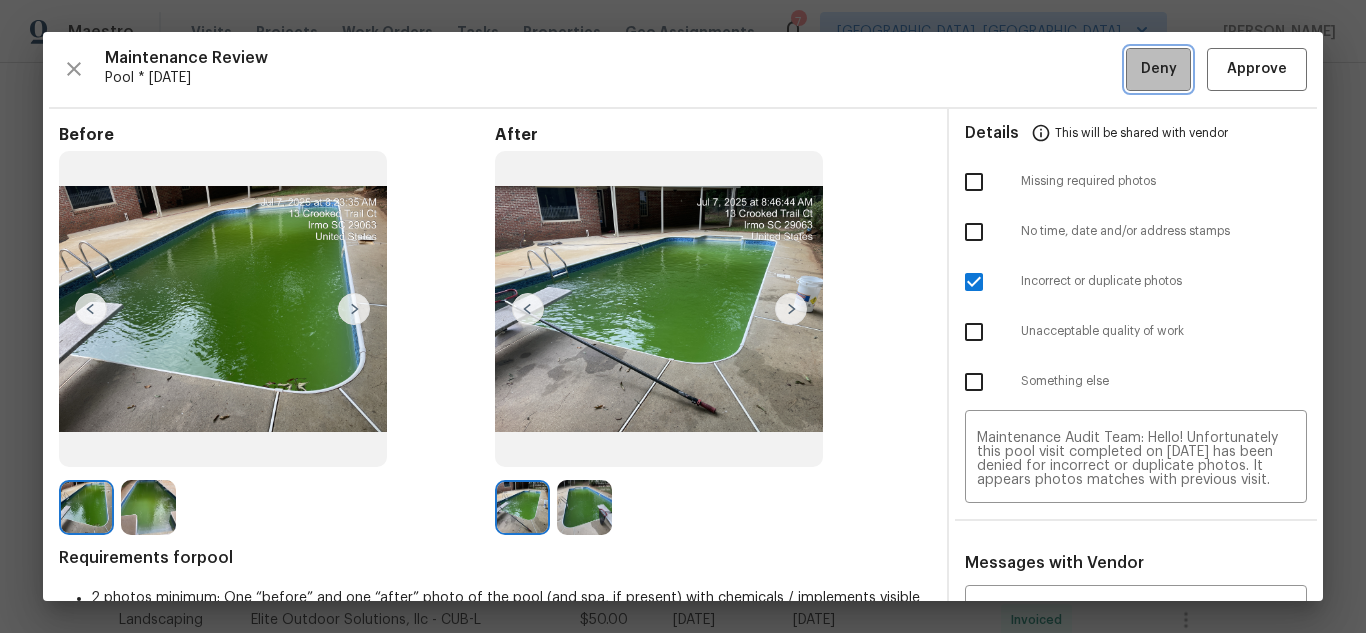 click on "Deny" at bounding box center [1159, 69] 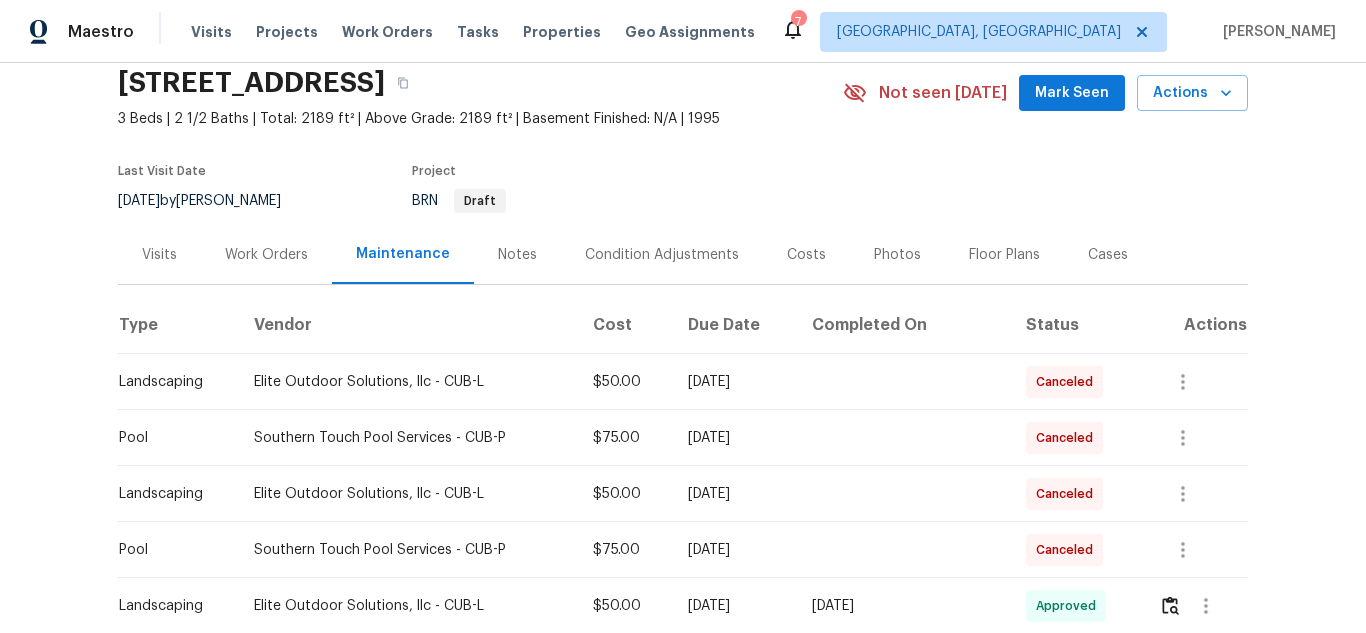 scroll, scrollTop: 0, scrollLeft: 0, axis: both 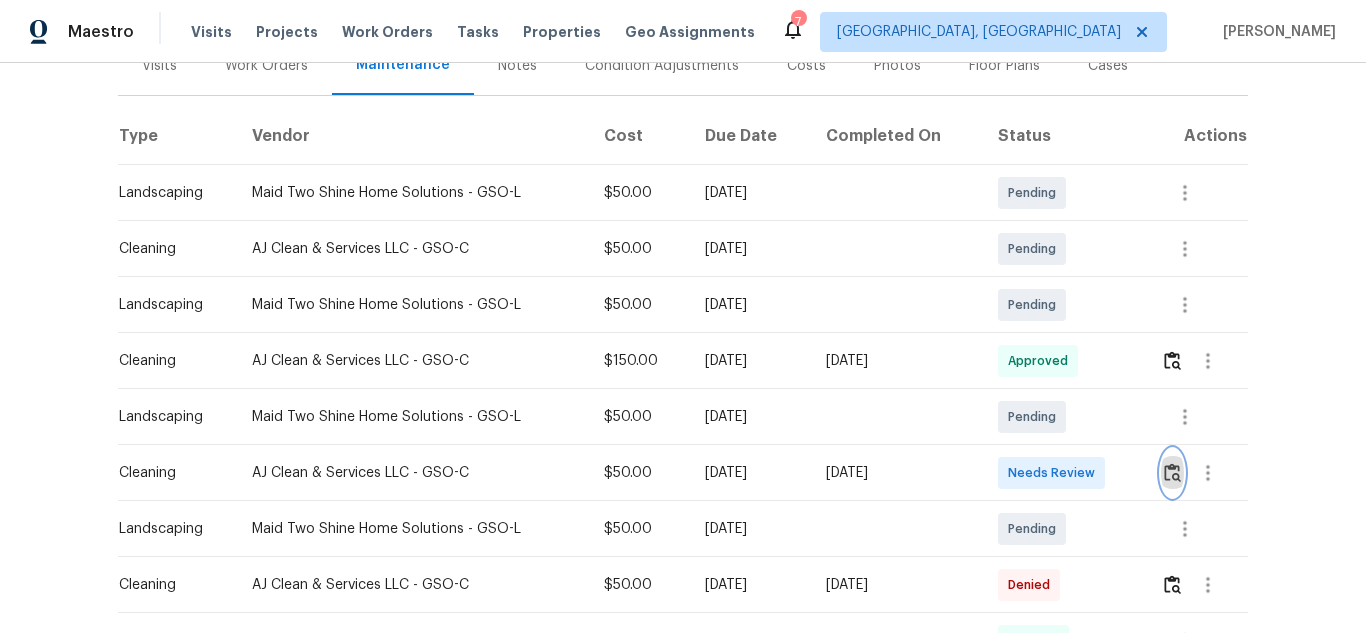 click at bounding box center (1172, 472) 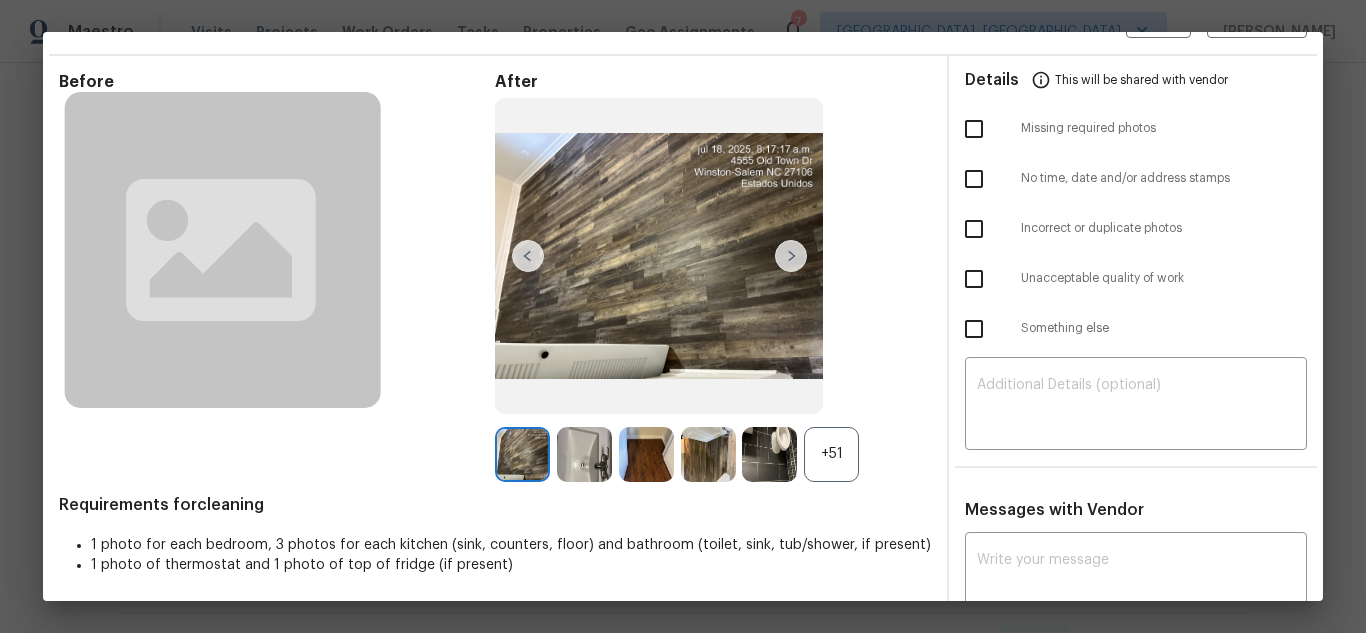 scroll, scrollTop: 100, scrollLeft: 0, axis: vertical 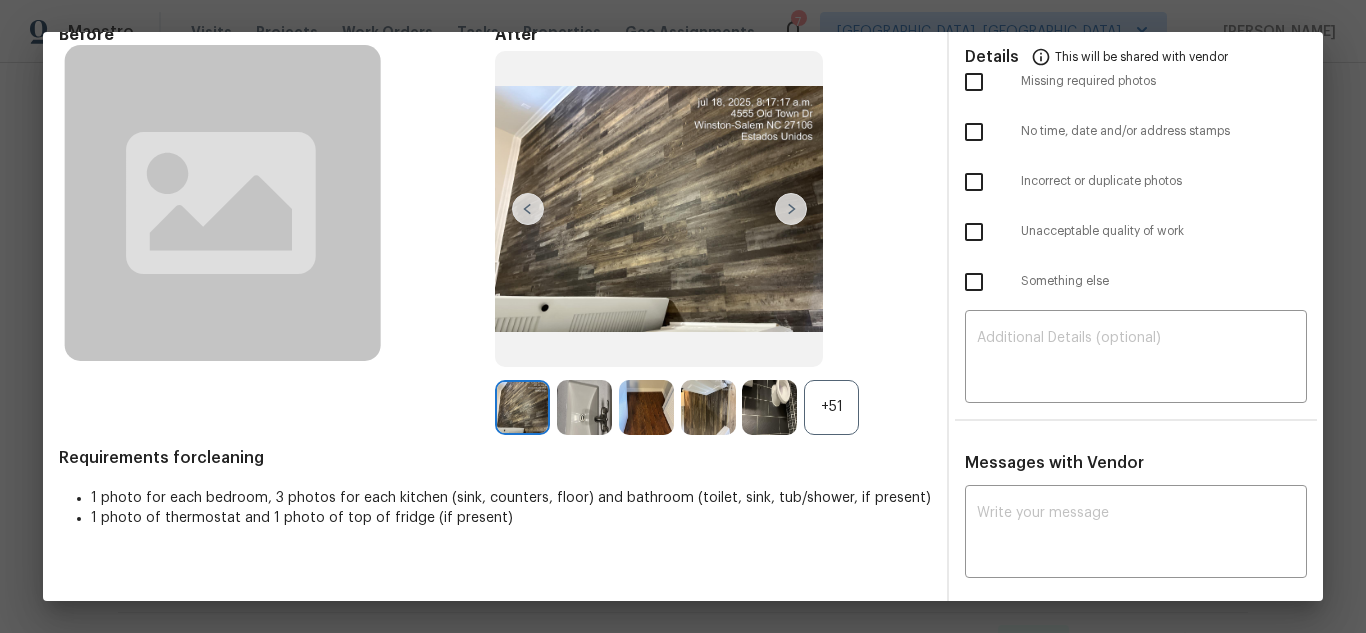 click on "+51" at bounding box center (831, 407) 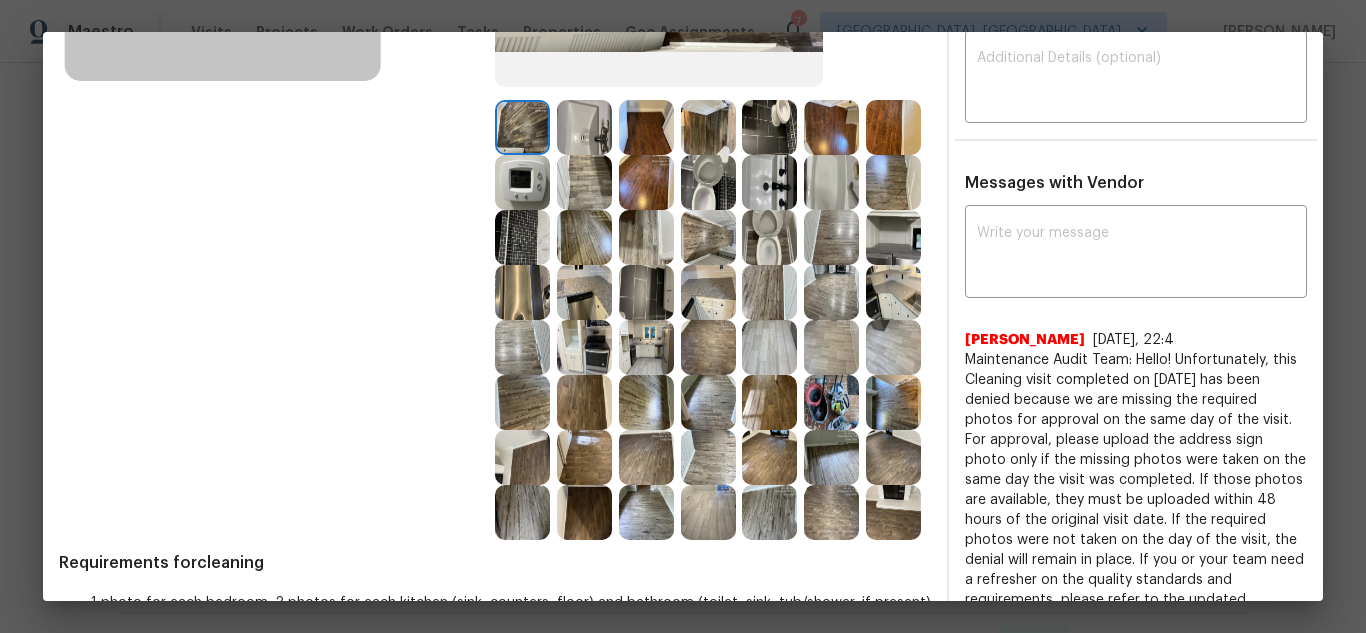scroll, scrollTop: 400, scrollLeft: 0, axis: vertical 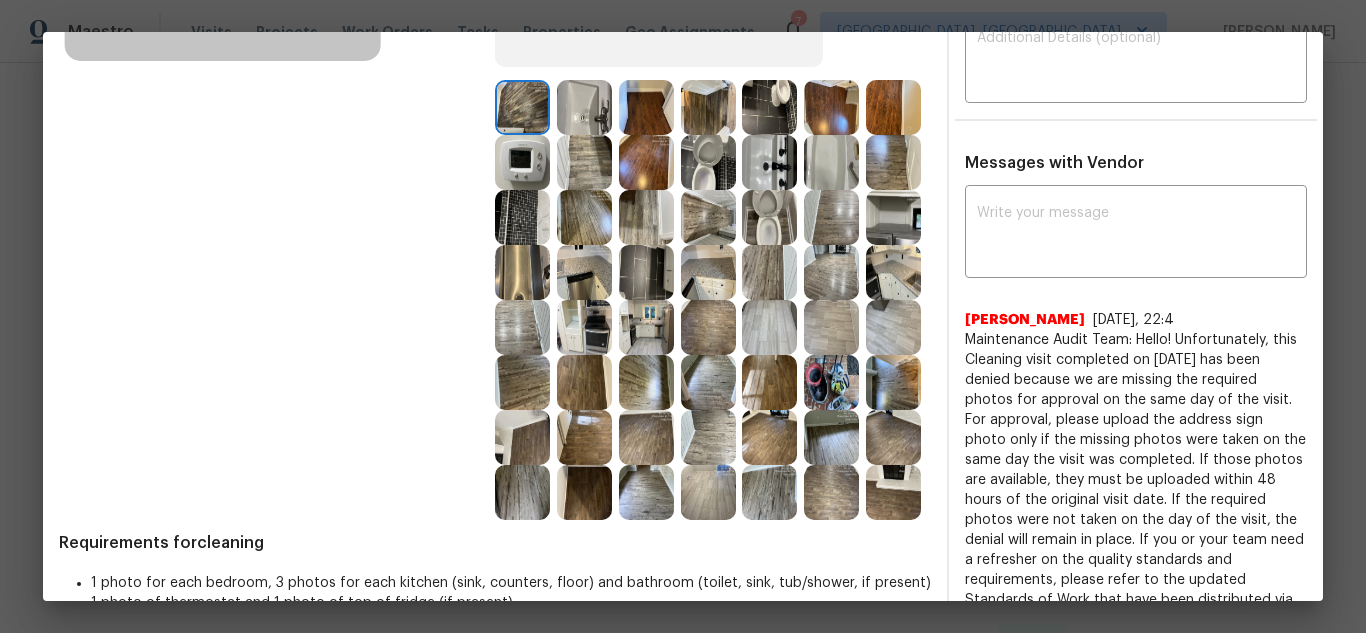 click at bounding box center [522, 162] 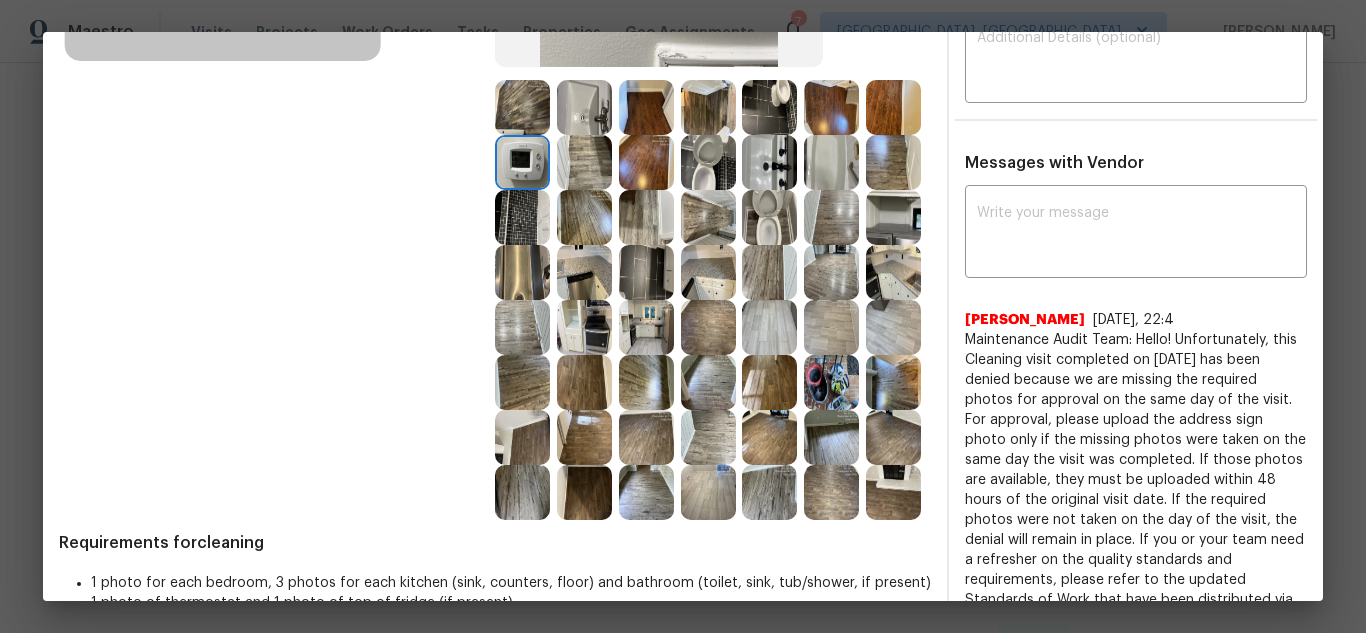 click at bounding box center (522, 162) 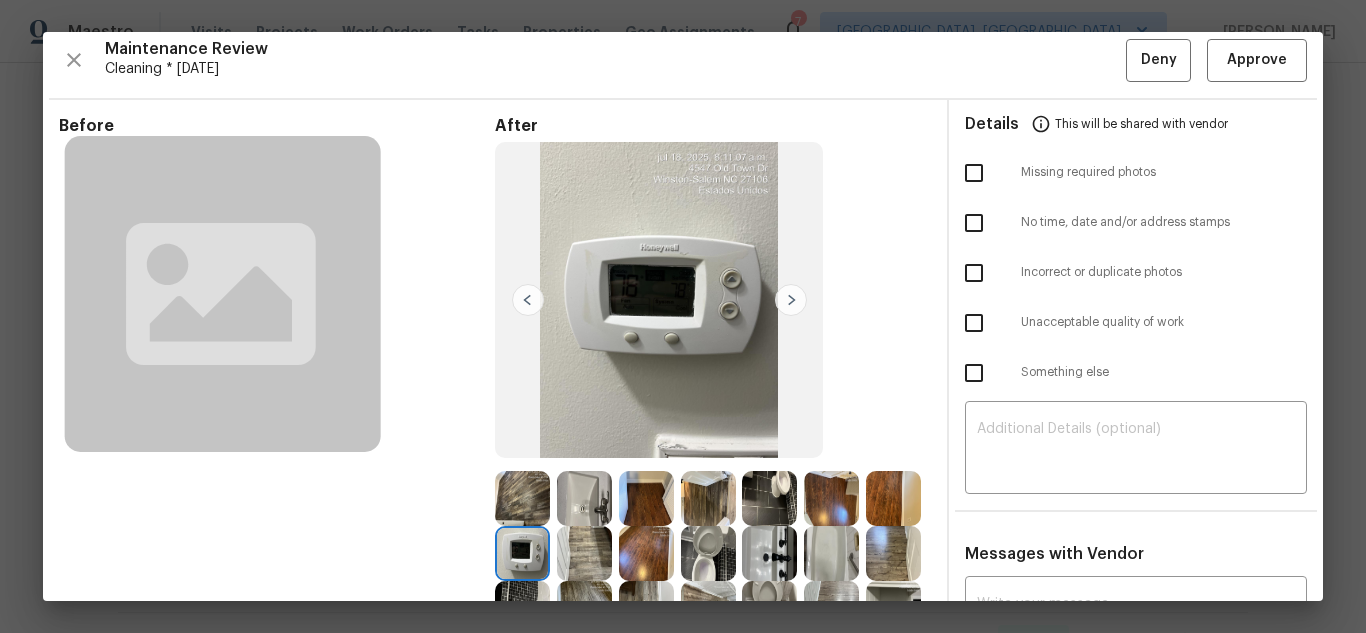 scroll, scrollTop: 0, scrollLeft: 0, axis: both 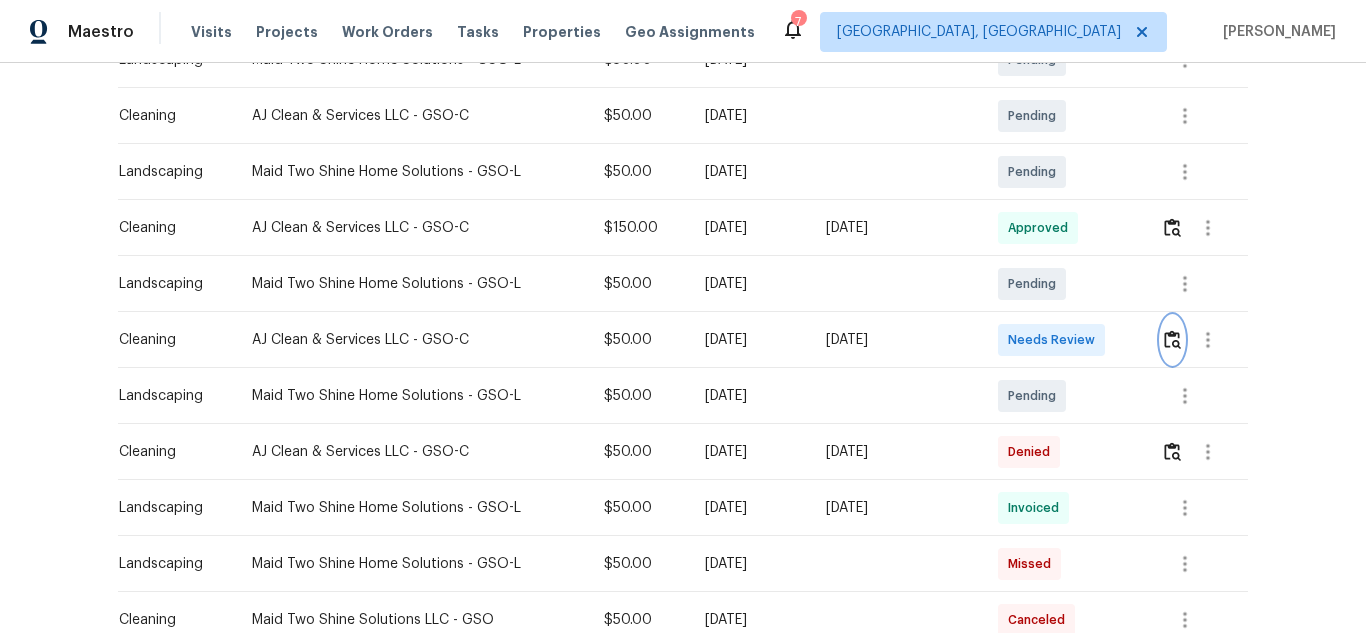 click at bounding box center [1172, 340] 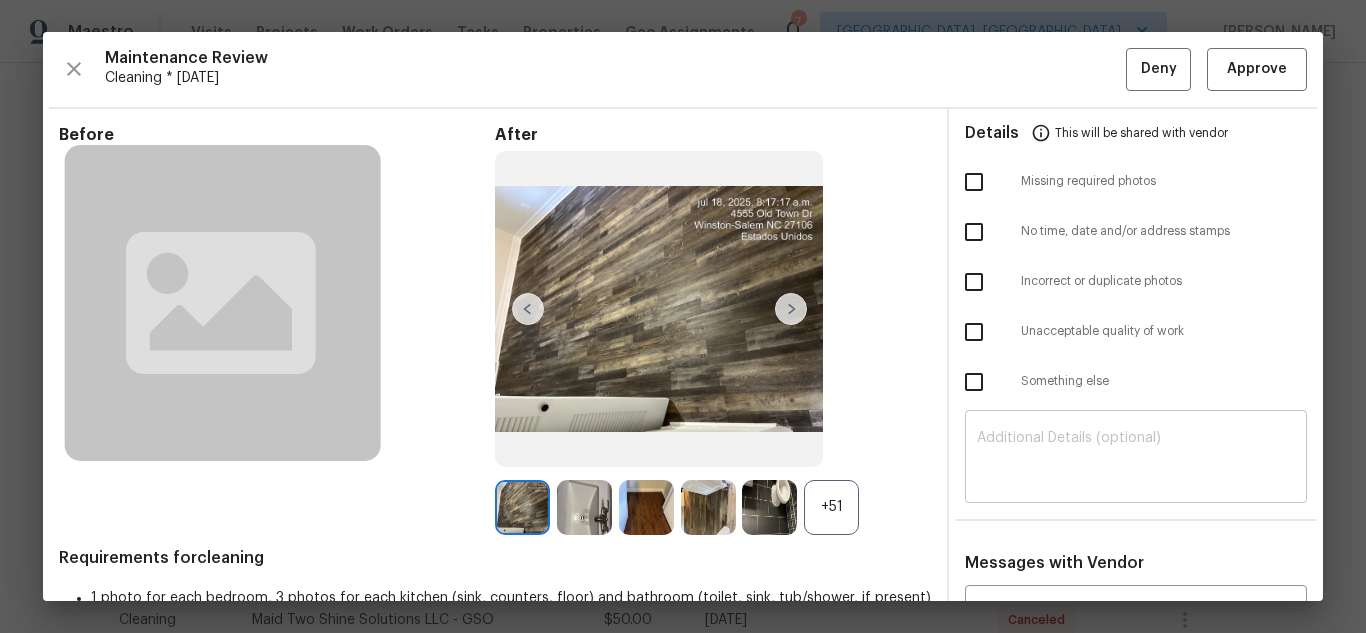 click at bounding box center (1136, 459) 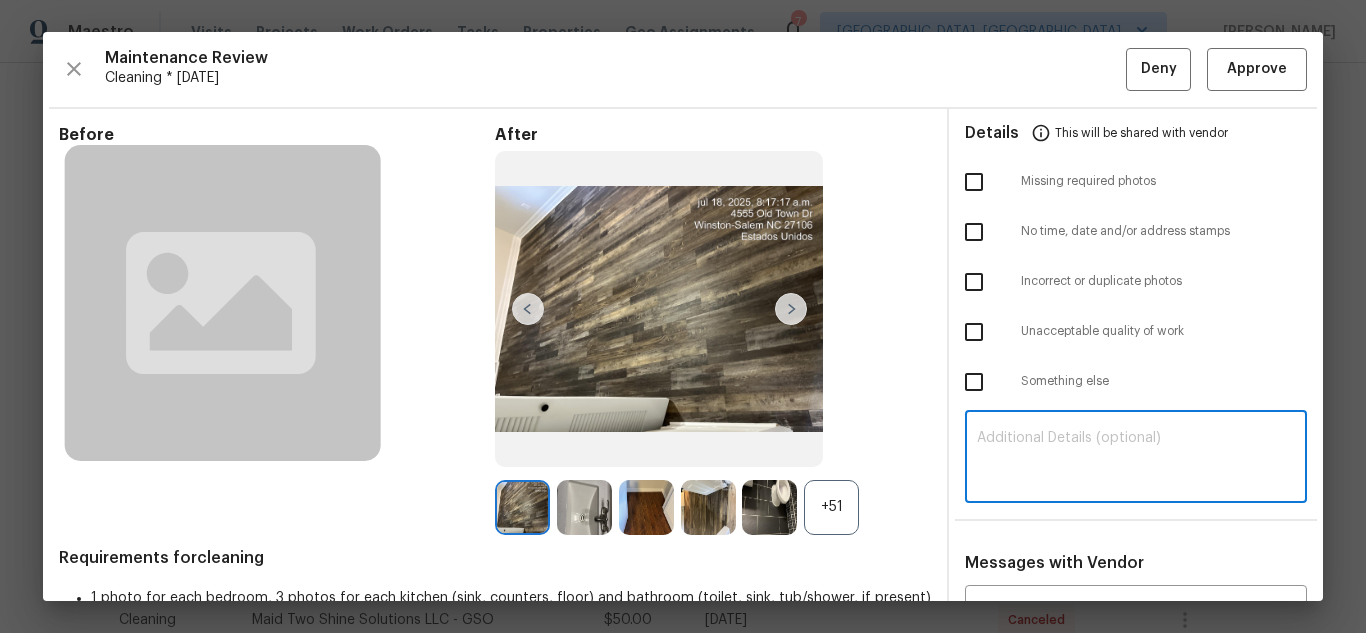 click on "+51" at bounding box center (831, 507) 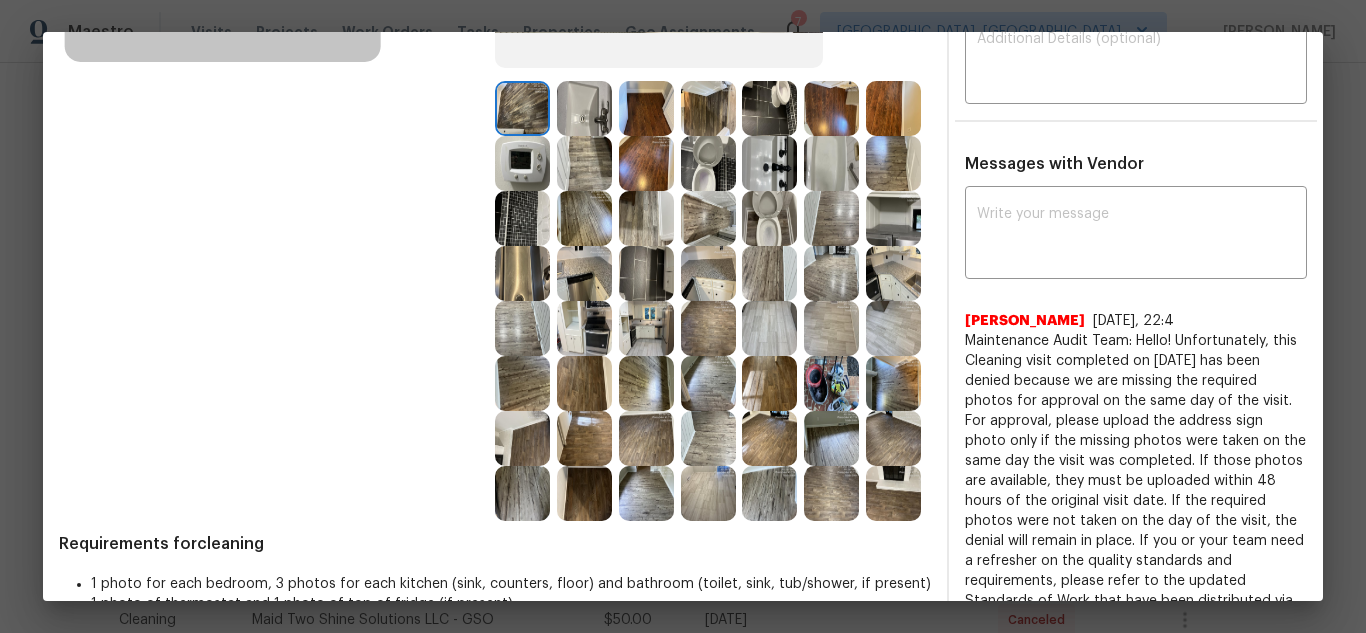 scroll, scrollTop: 400, scrollLeft: 0, axis: vertical 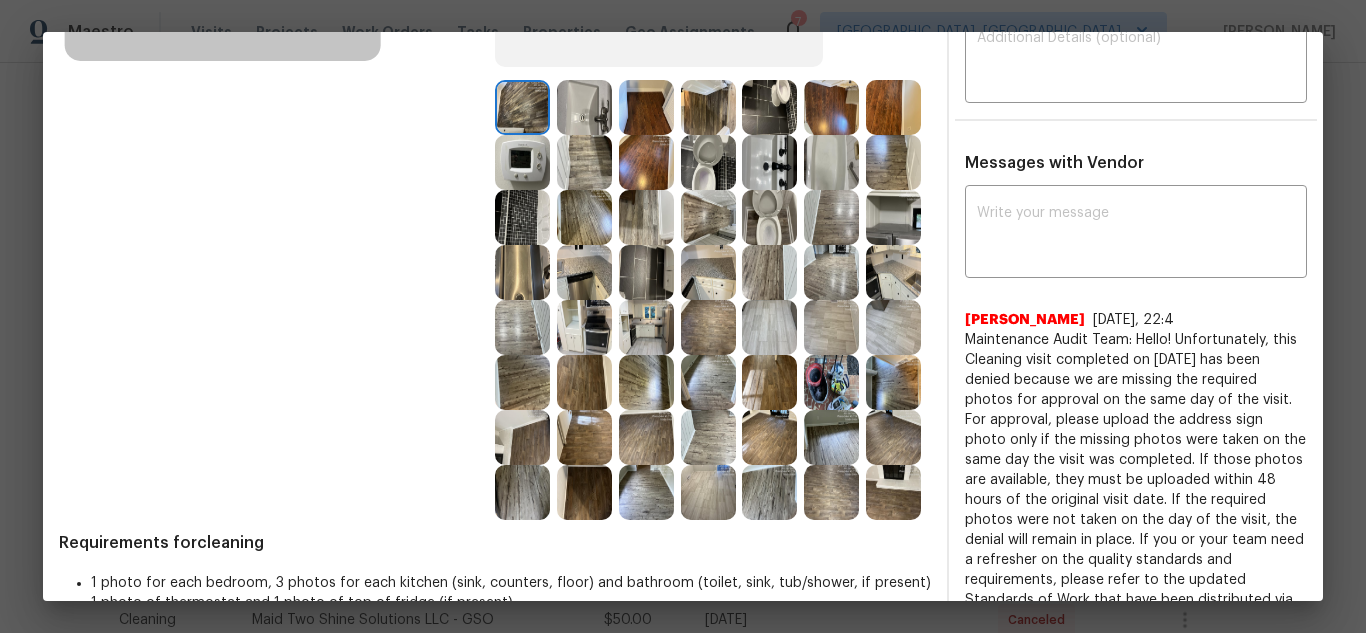 click at bounding box center (522, 162) 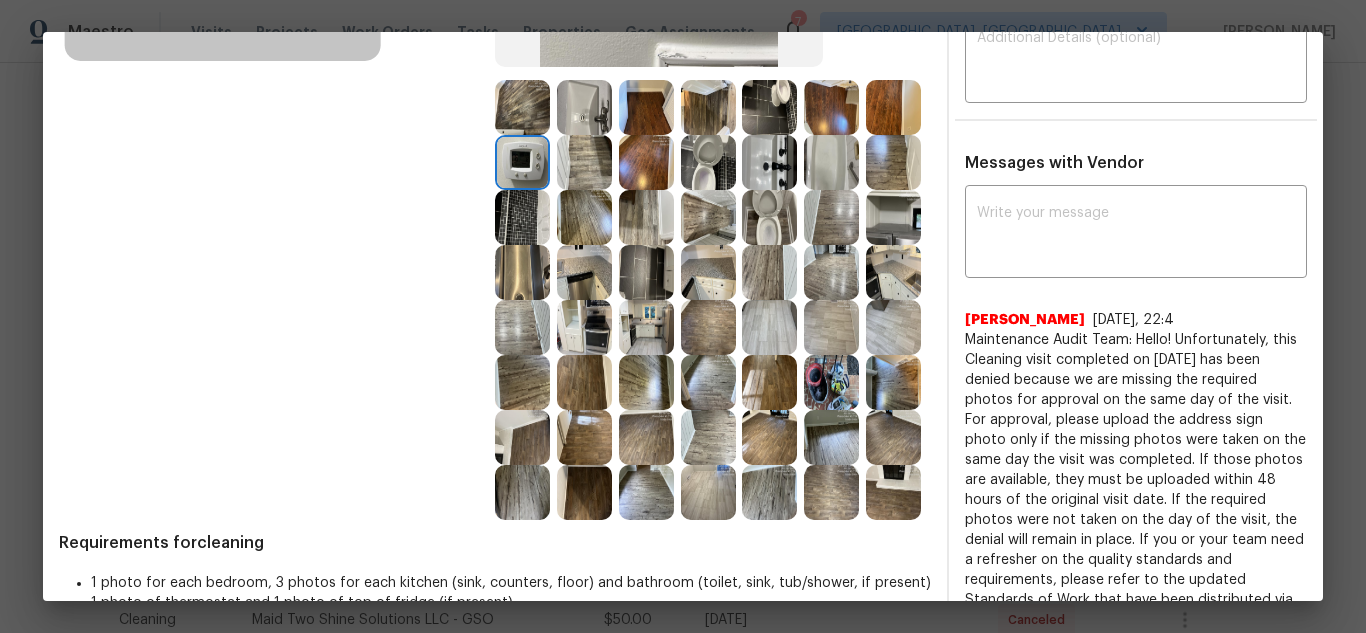 click at bounding box center [522, 162] 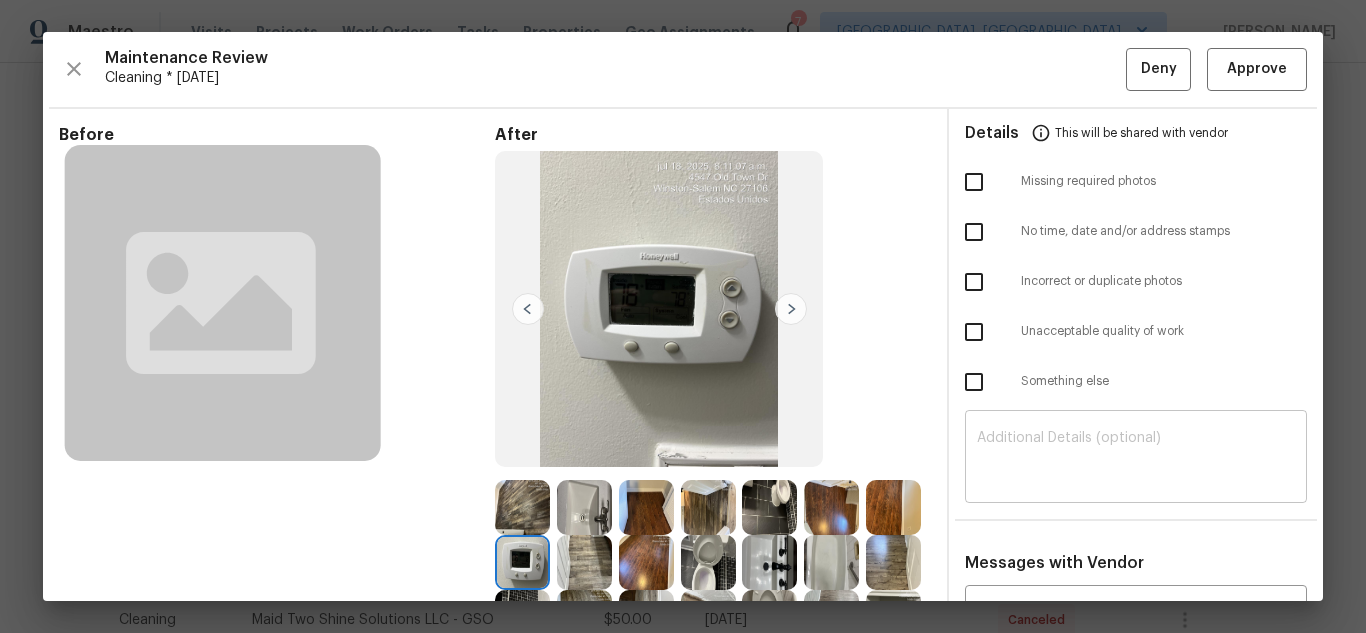 click at bounding box center [1136, 459] 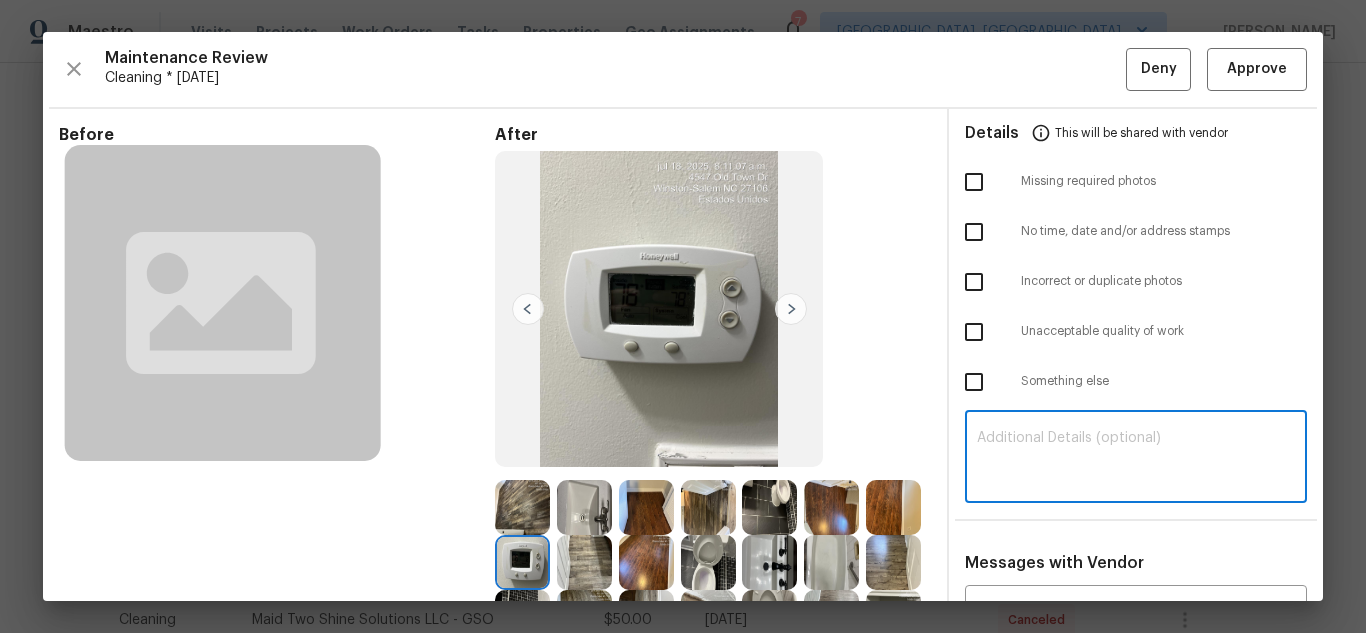 paste on "Maintenance Audit Team: Hello! Unfortunately, this cleaning visit completed on 07/20/2025 has been denied because bathroom sink and top of fridge looks like dirty Per the updated Standards of Work, return visits to correct quality issues from a previously denied visit are not permitted. The work must meet quality standards and be fully completed during the initial visit in order to be approved. Please ensure that all standards are met at the next scheduled visit. If you or your team need a refresher on the quality standards and requirements, please refer to the updated Standards of Work that have been distributed via email. Thank you!" 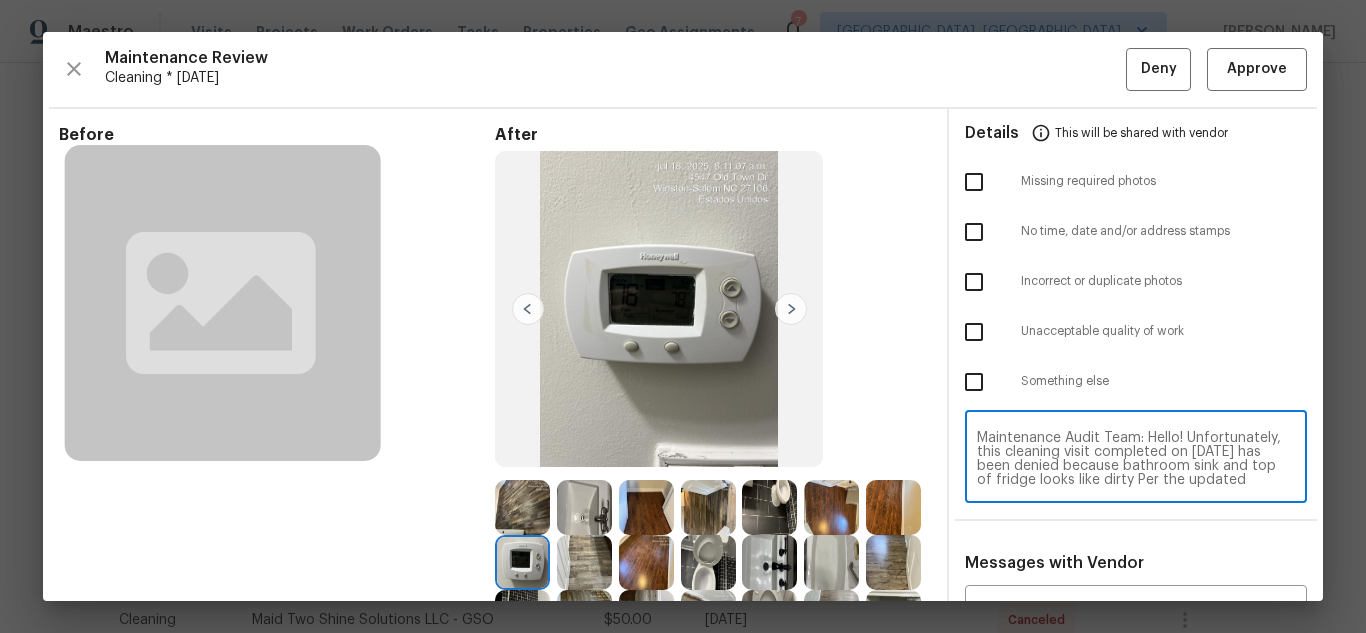 scroll, scrollTop: 154, scrollLeft: 0, axis: vertical 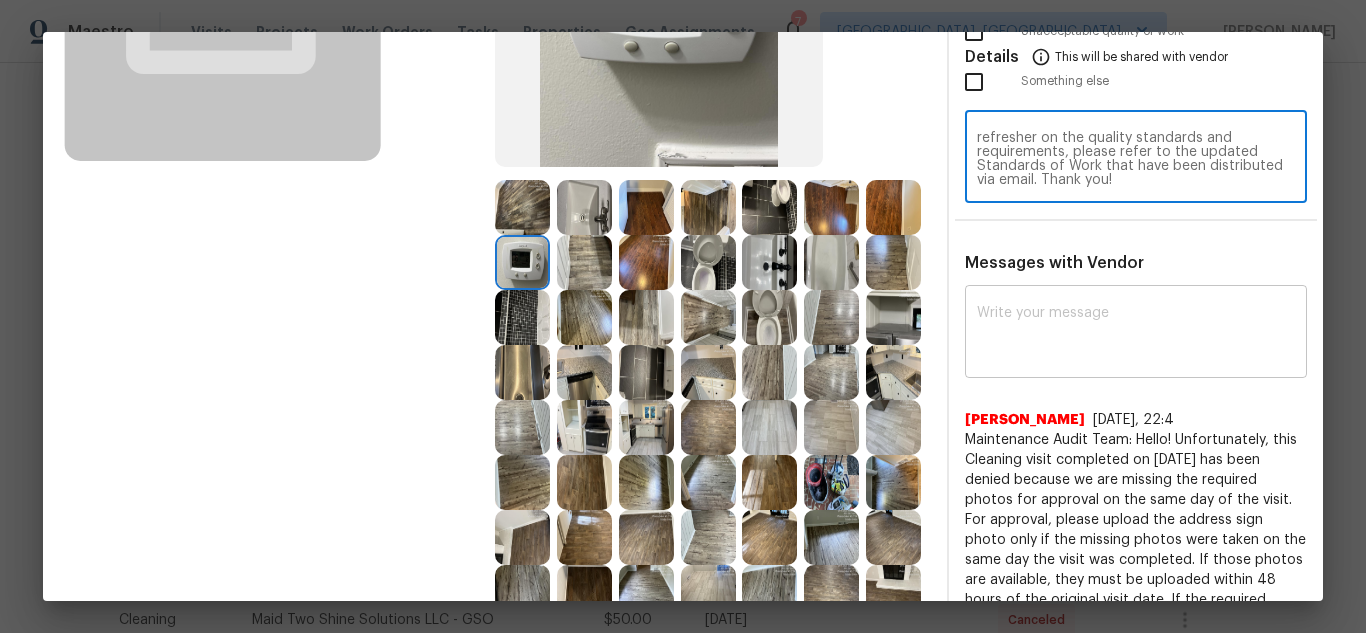type on "Maintenance Audit Team: Hello! Unfortunately, this cleaning visit completed on 07/20/2025 has been denied because bathroom sink and top of fridge looks like dirty Per the updated Standards of Work, return visits to correct quality issues from a previously denied visit are not permitted. The work must meet quality standards and be fully completed during the initial visit in order to be approved. Please ensure that all standards are met at the next scheduled visit. If you or your team need a refresher on the quality standards and requirements, please refer to the updated Standards of Work that have been distributed via email. Thank you!" 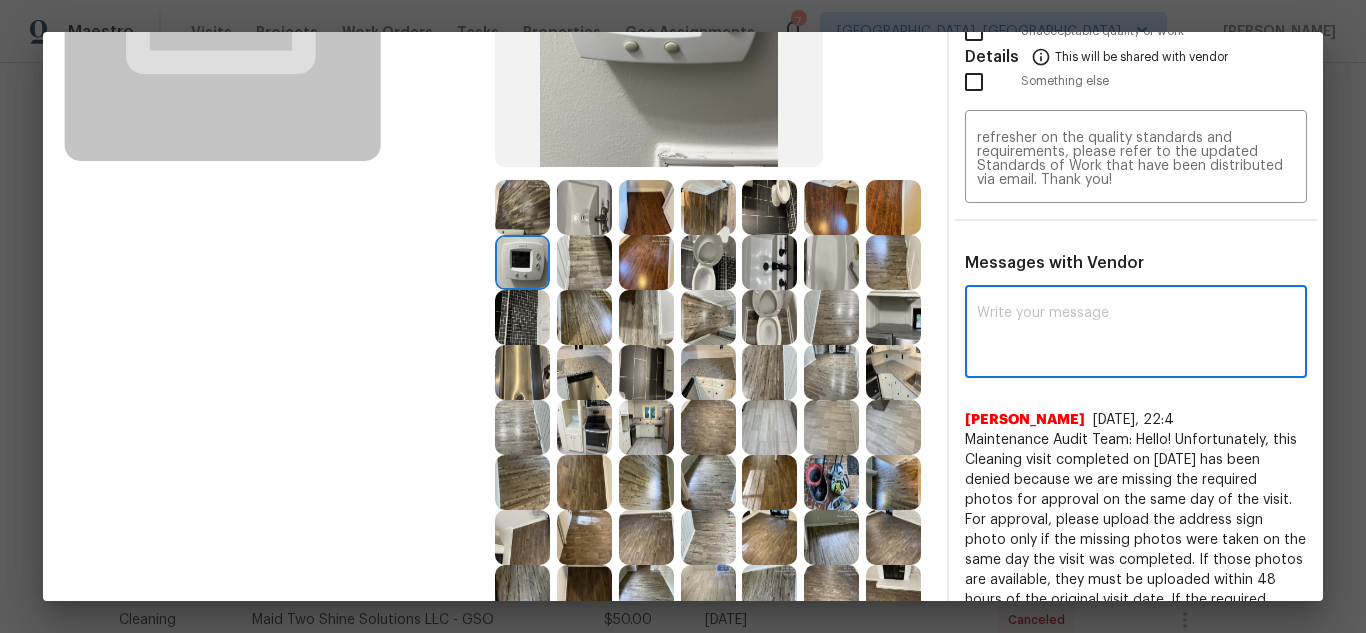 paste on "Maintenance Audit Team: Hello! Unfortunately, this cleaning visit completed on 07/20/2025 has been denied because bathroom sink and top of fridge looks like dirty Per the updated Standards of Work, return visits to correct quality issues from a previously denied visit are not permitted. The work must meet quality standards and be fully completed during the initial visit in order to be approved. Please ensure that all standards are met at the next scheduled visit. If you or your team need a refresher on the quality standards and requirements, please refer to the updated Standards of Work that have been distributed via email. Thank you!" 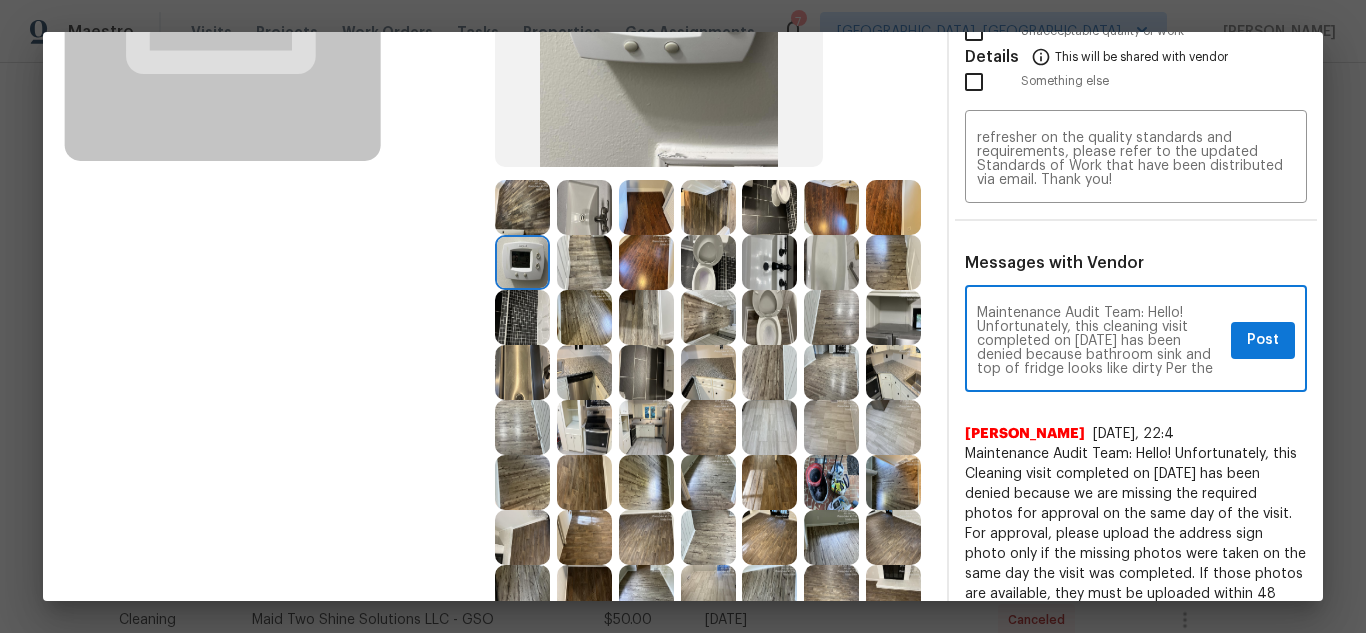 scroll, scrollTop: 224, scrollLeft: 0, axis: vertical 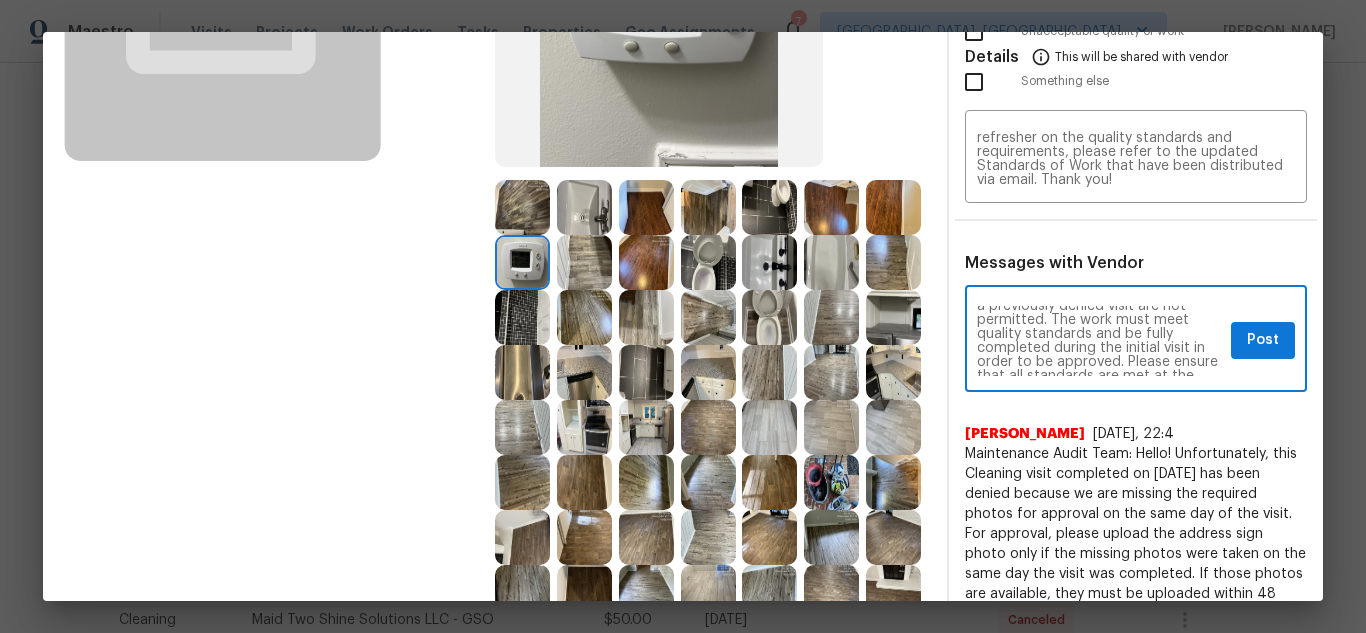 type on "Maintenance Audit Team: Hello! Unfortunately, this cleaning visit completed on 07/20/2025 has been denied because bathroom sink and top of fridge looks like dirty Per the updated Standards of Work, return visits to correct quality issues from a previously denied visit are not permitted. The work must meet quality standards and be fully completed during the initial visit in order to be approved. Please ensure that all standards are met at the next scheduled visit. If you or your team need a refresher on the quality standards and requirements, please refer to the updated Standards of Work that have been distributed via email. Thank you!" 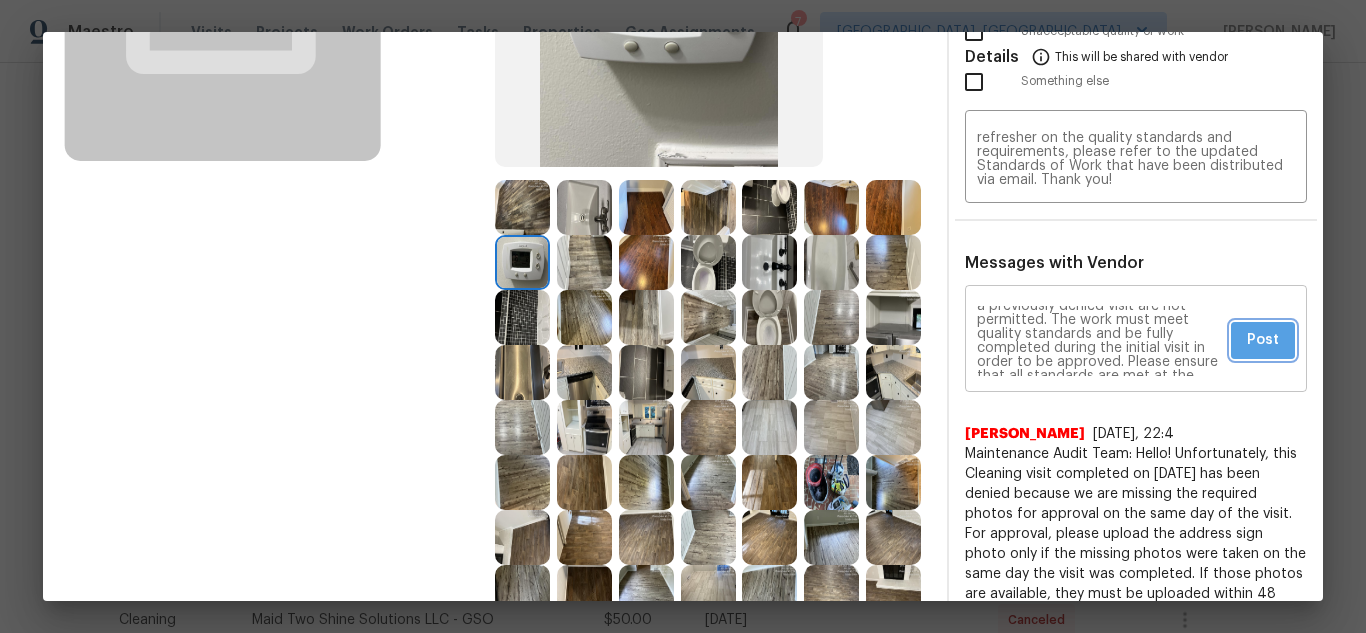 click on "Post" at bounding box center [1263, 340] 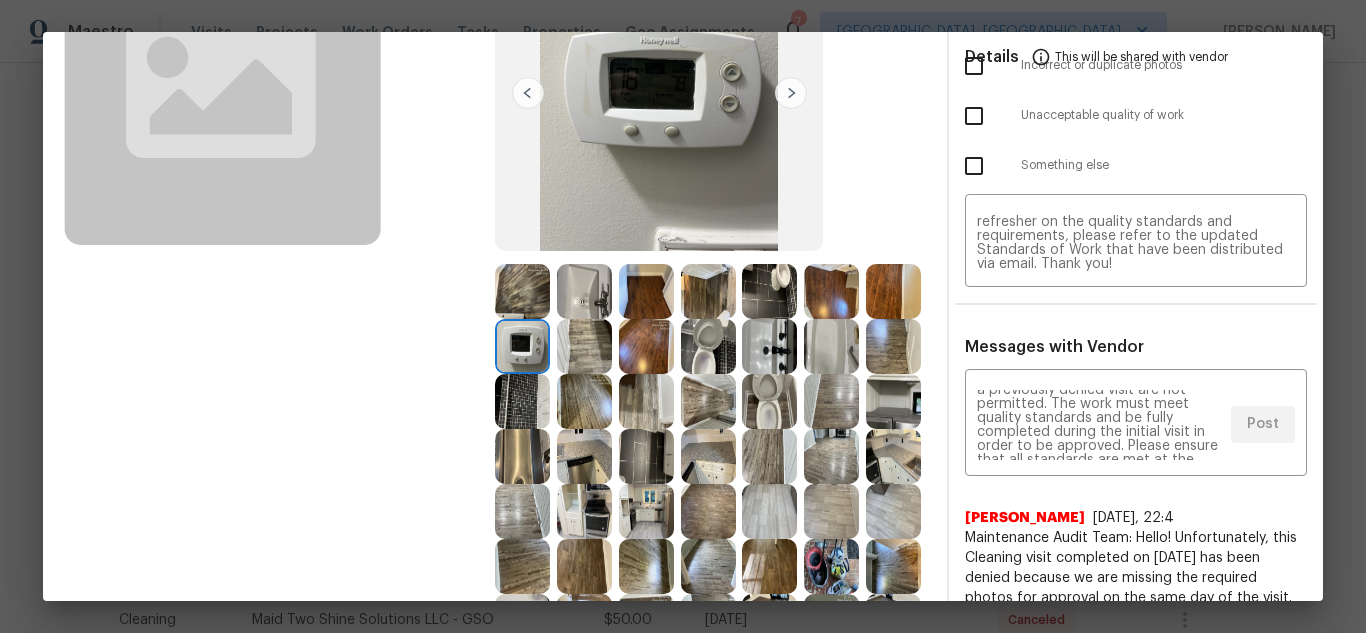 scroll, scrollTop: 0, scrollLeft: 0, axis: both 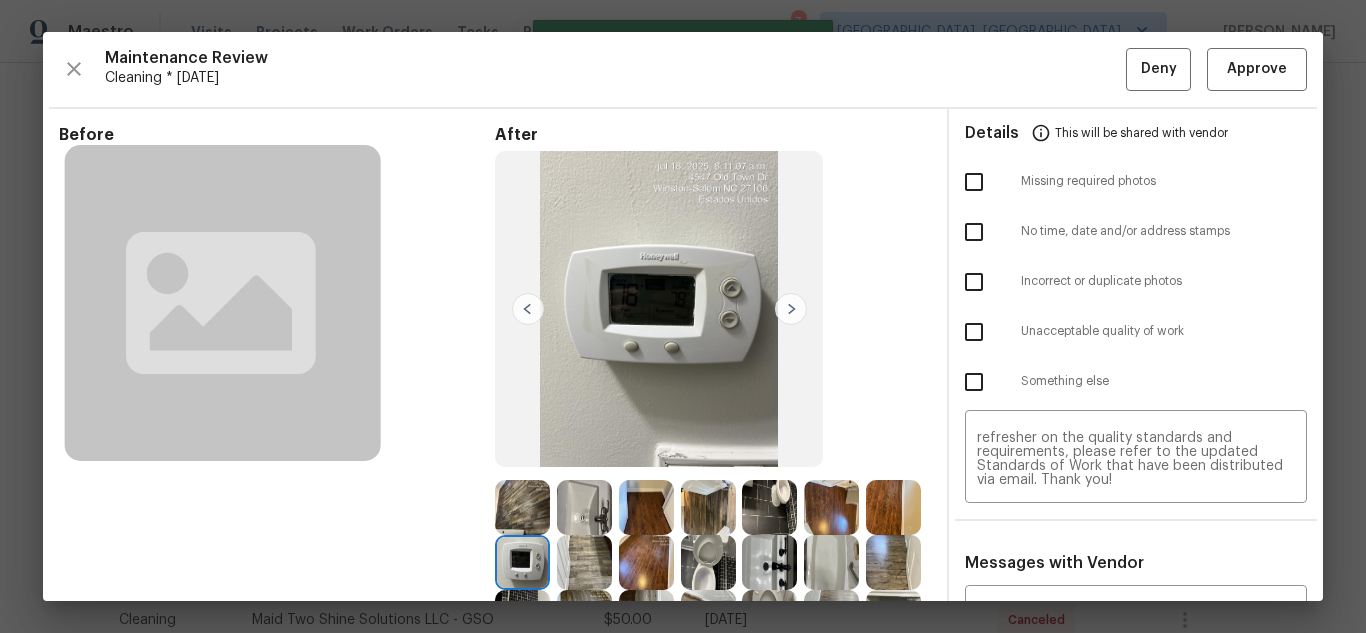 type 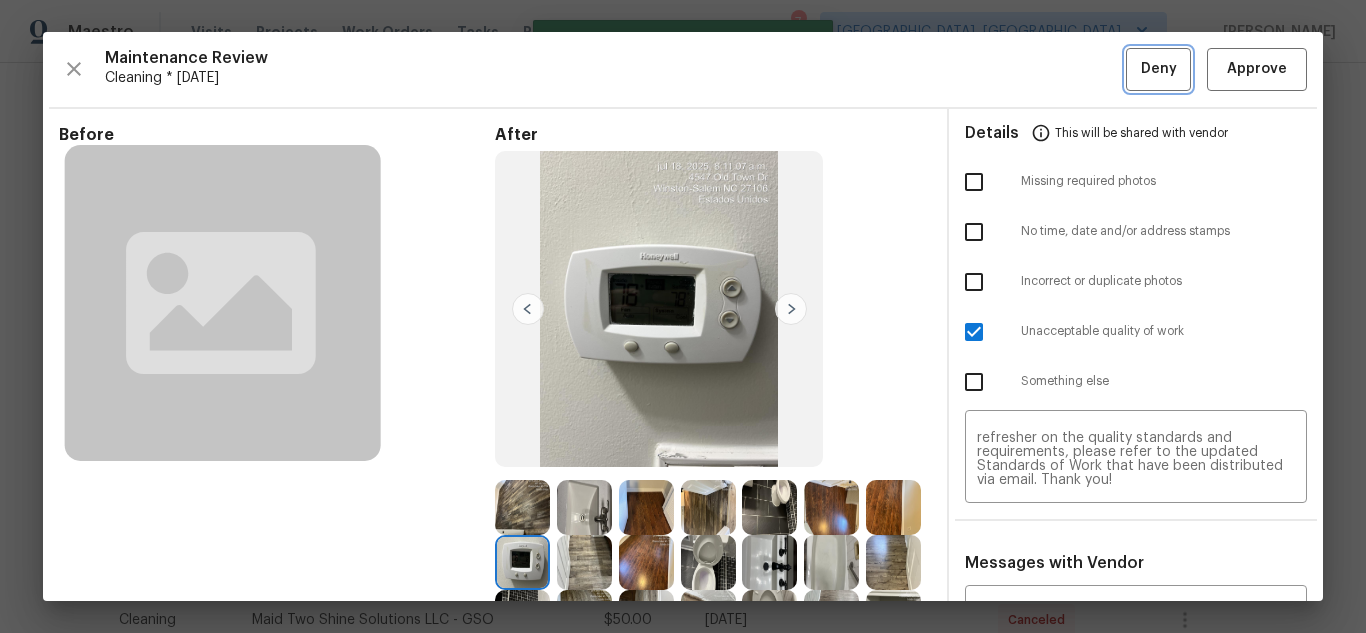 click on "Deny" at bounding box center (1158, 69) 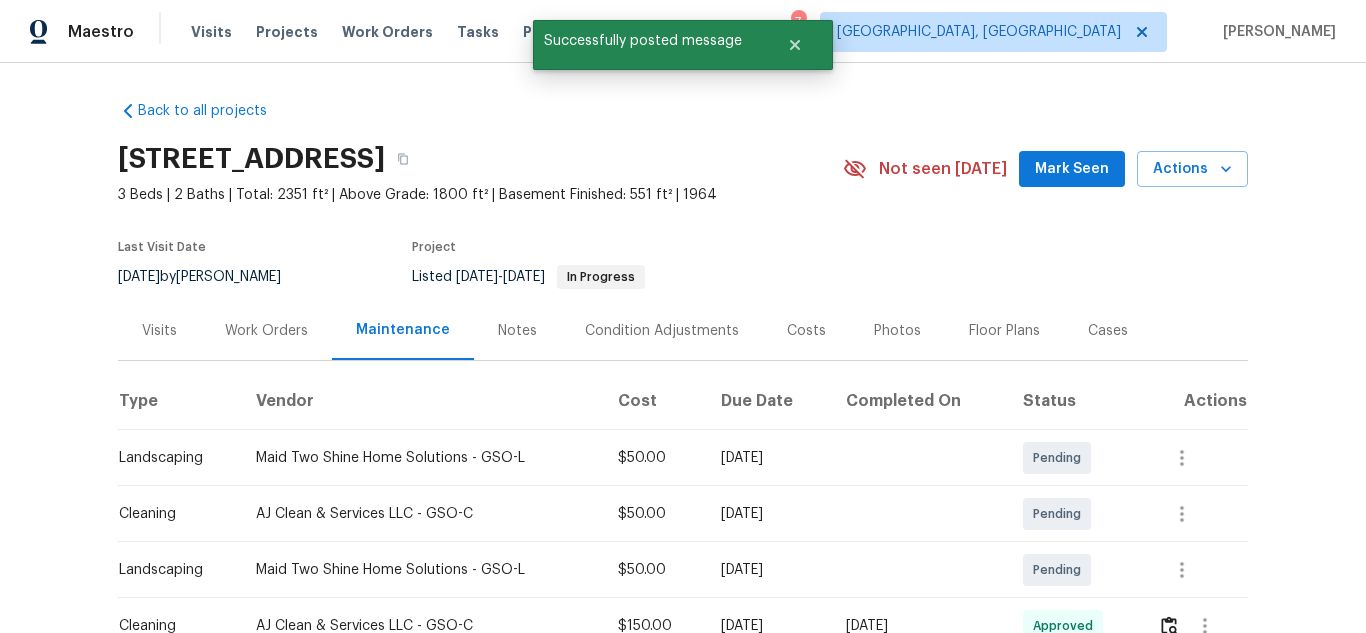 scroll, scrollTop: 0, scrollLeft: 0, axis: both 